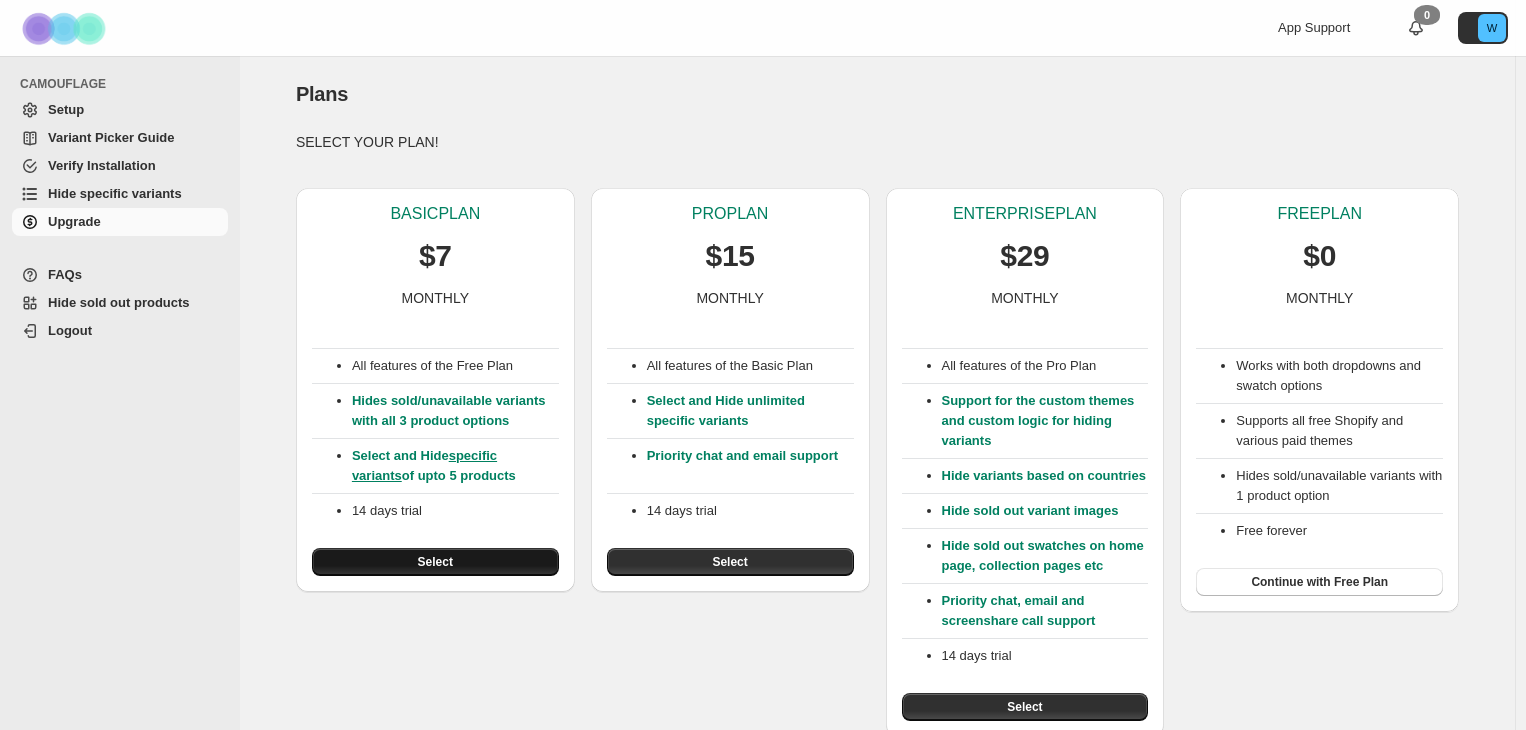 scroll, scrollTop: 0, scrollLeft: 0, axis: both 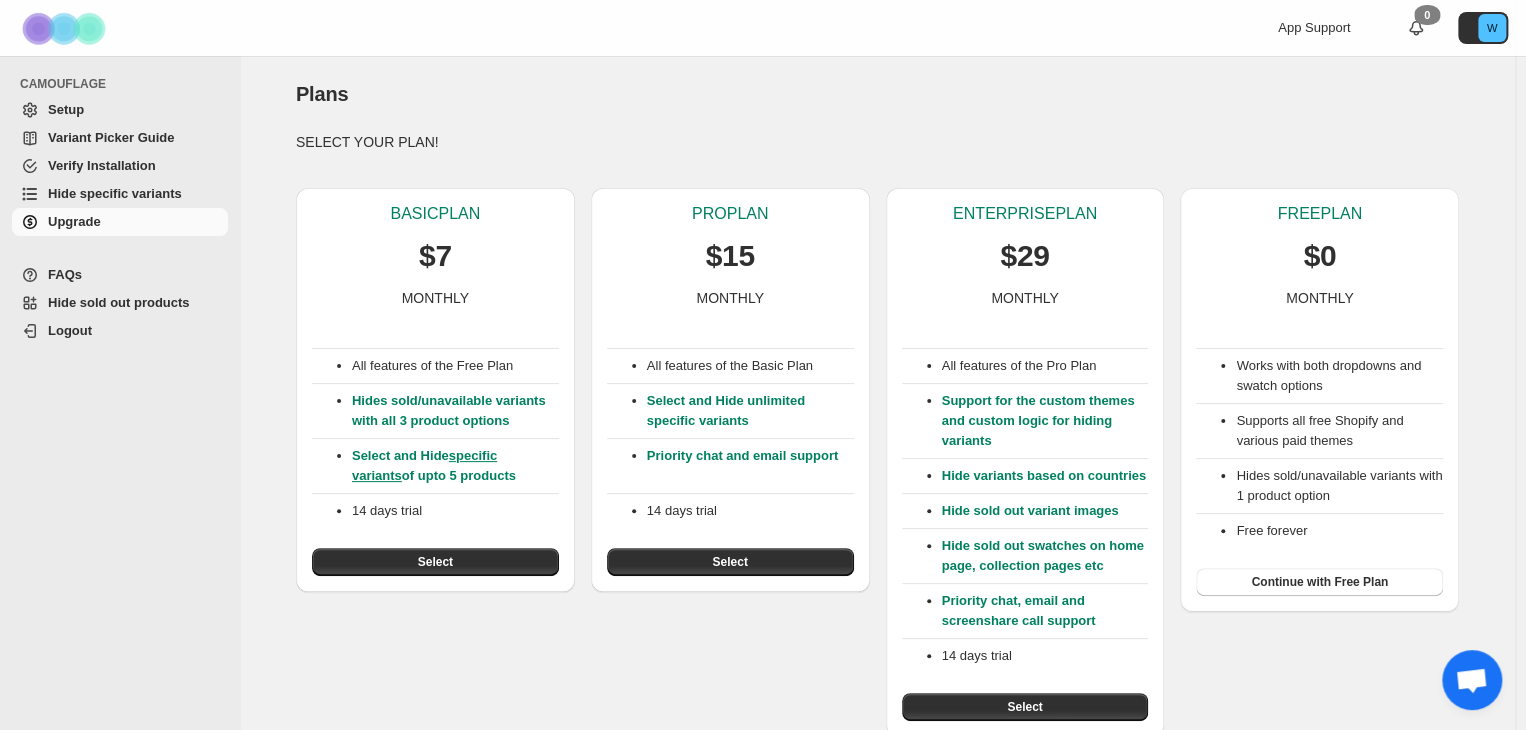 click on "specific variants" at bounding box center (424, 465) 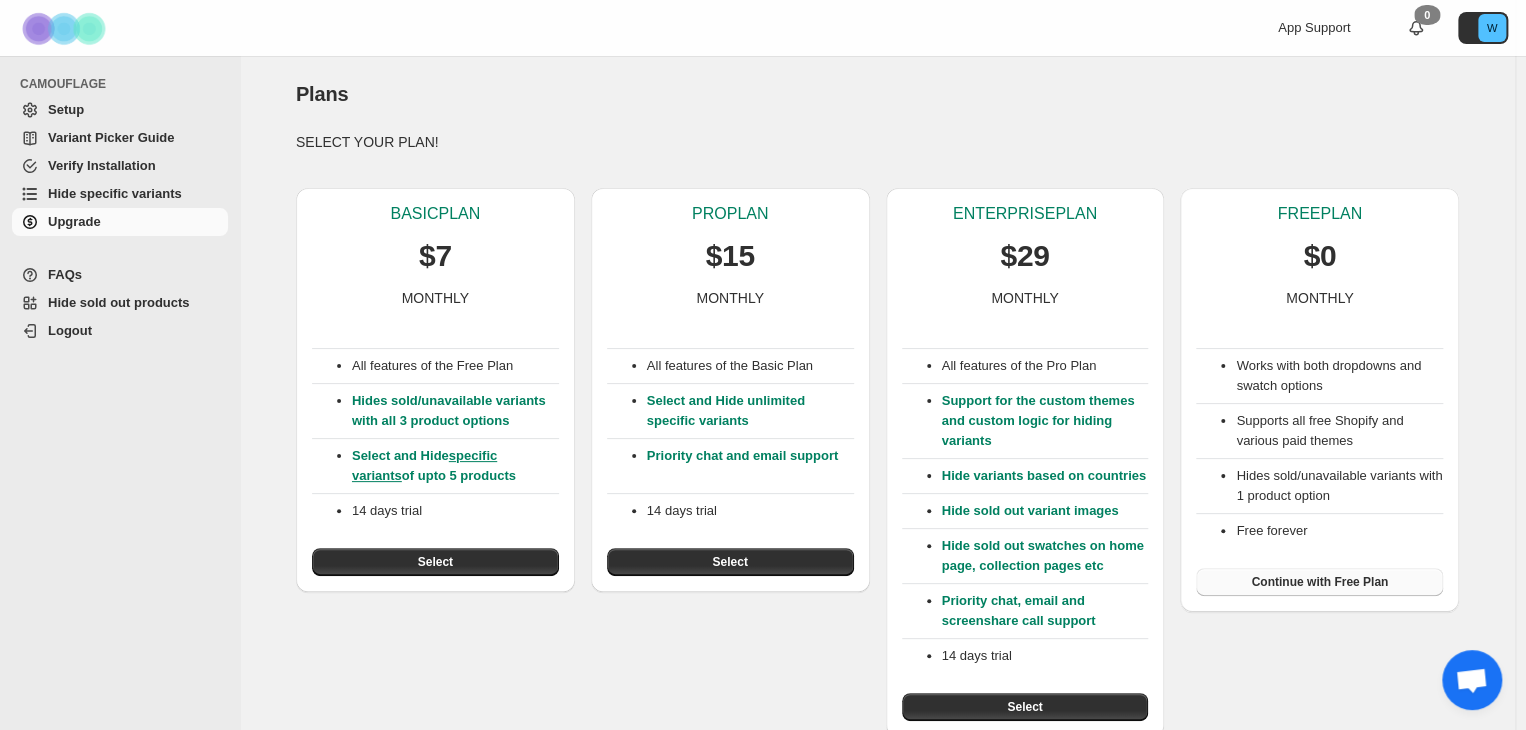 click on "Continue with Free Plan" at bounding box center (1319, 582) 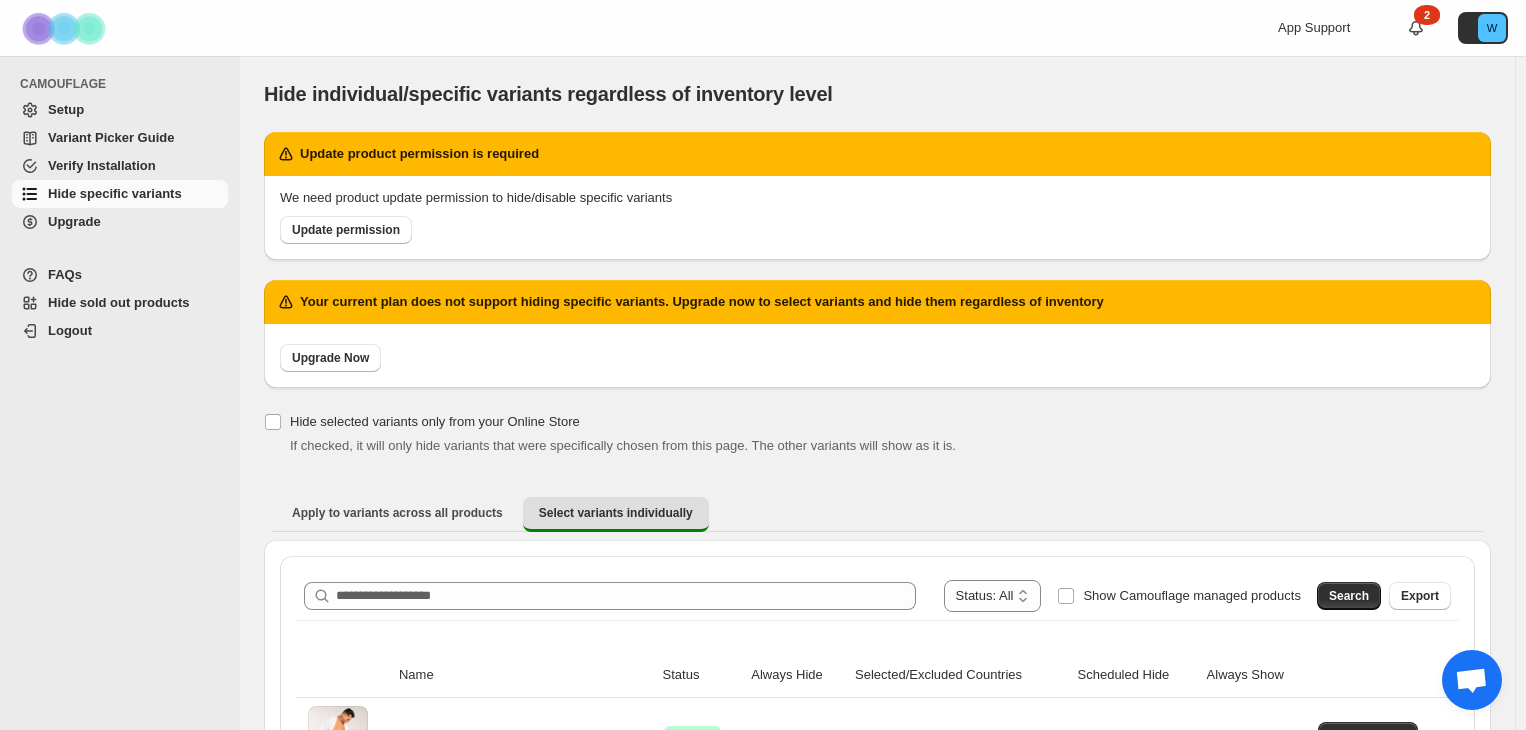 scroll, scrollTop: 0, scrollLeft: 0, axis: both 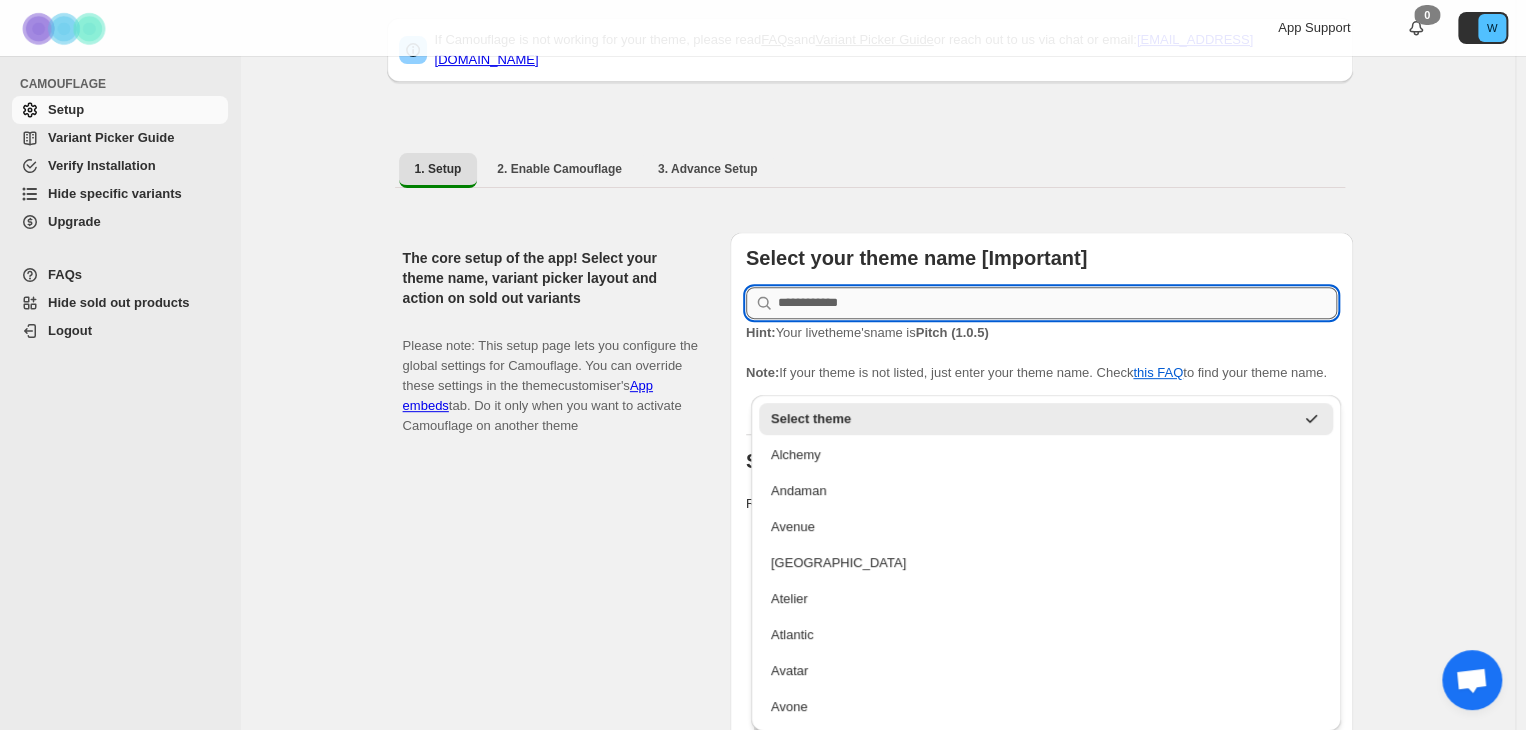 click at bounding box center [1057, 303] 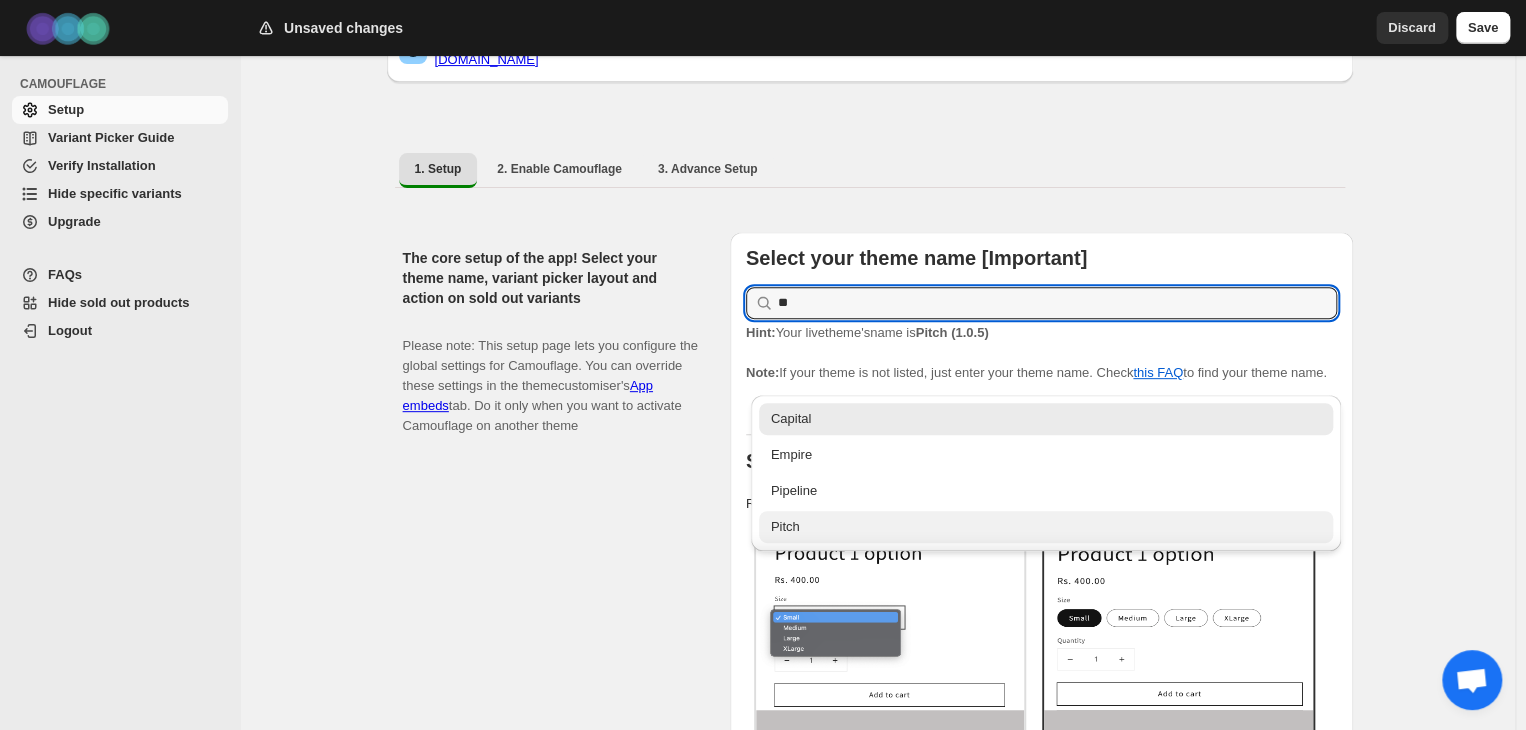 click on "Pitch" at bounding box center [1046, 527] 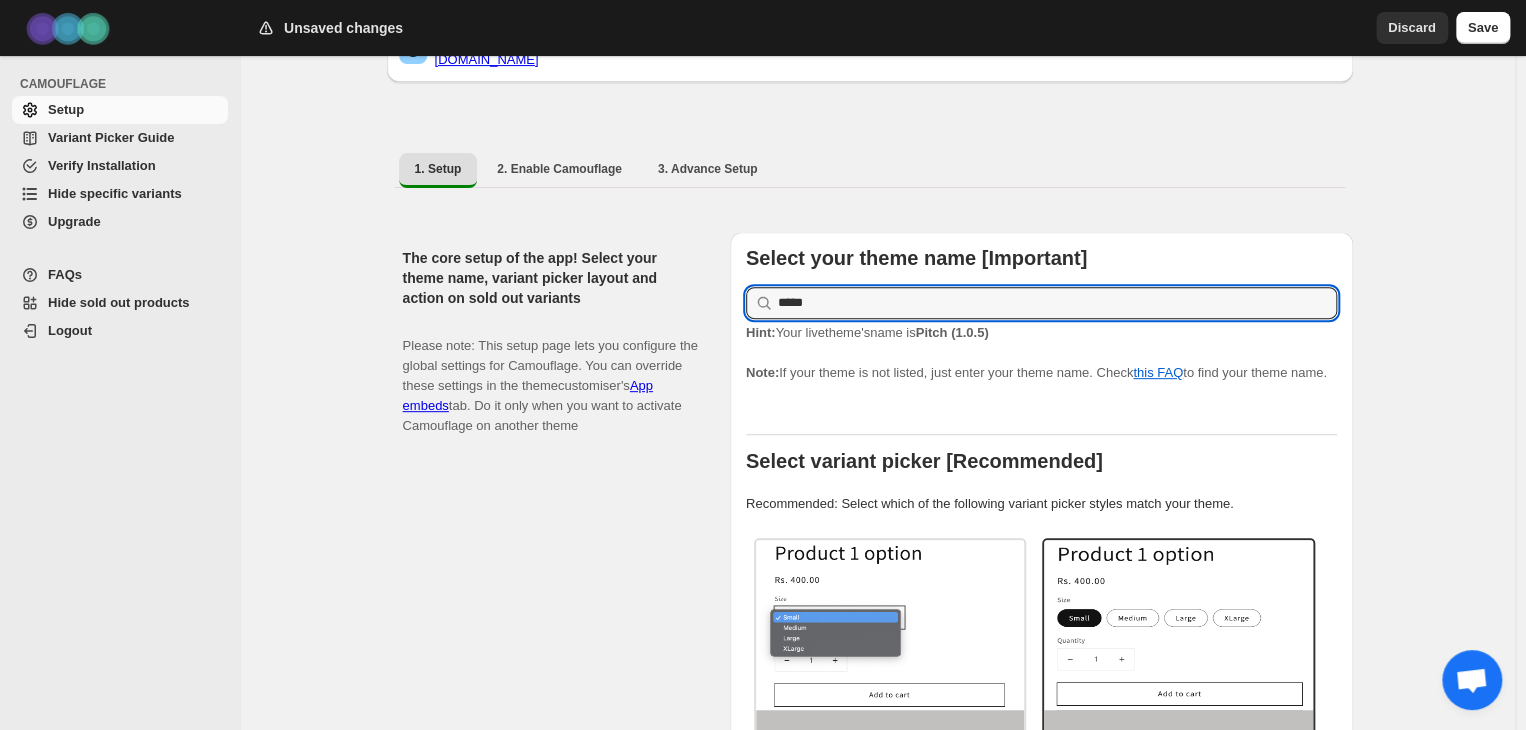 type on "*****" 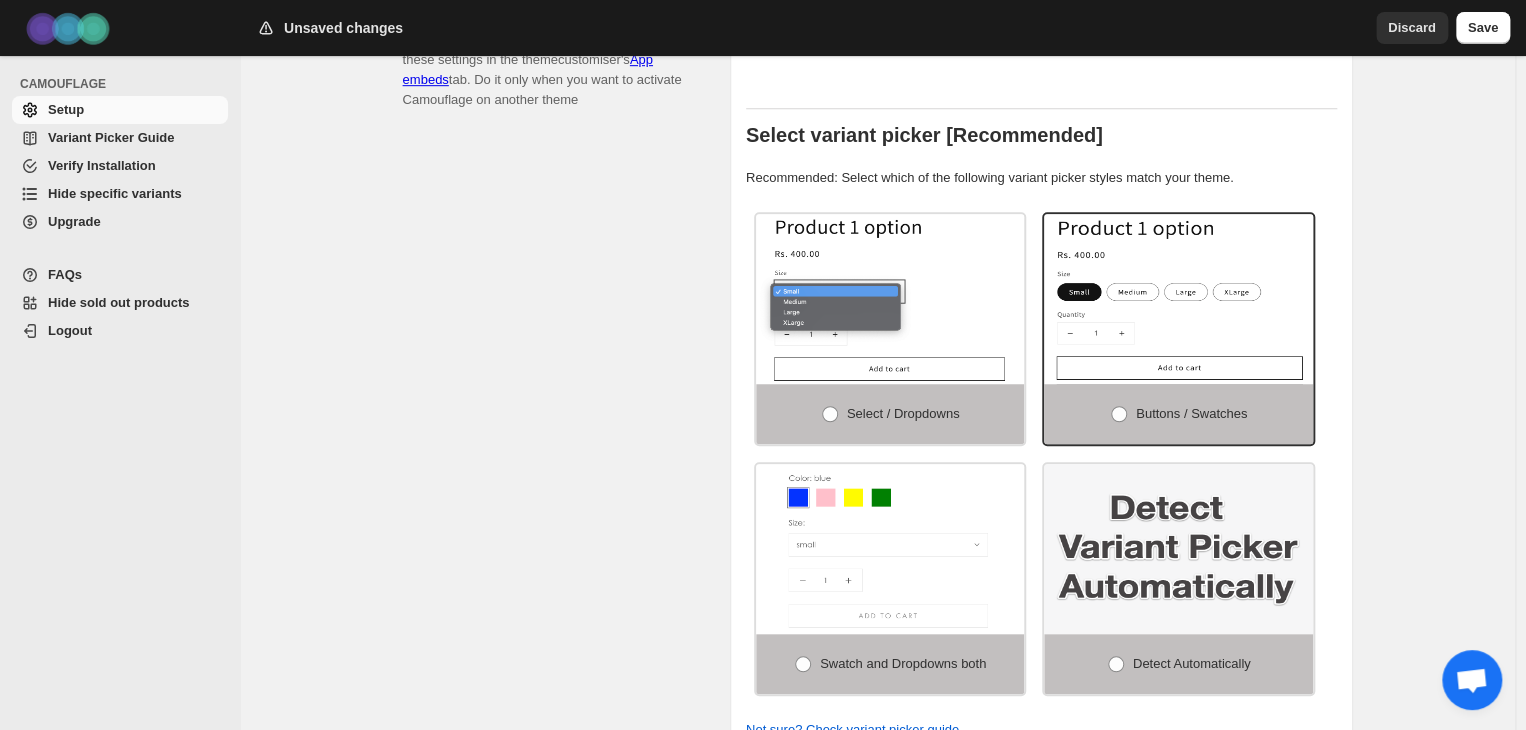 scroll, scrollTop: 587, scrollLeft: 0, axis: vertical 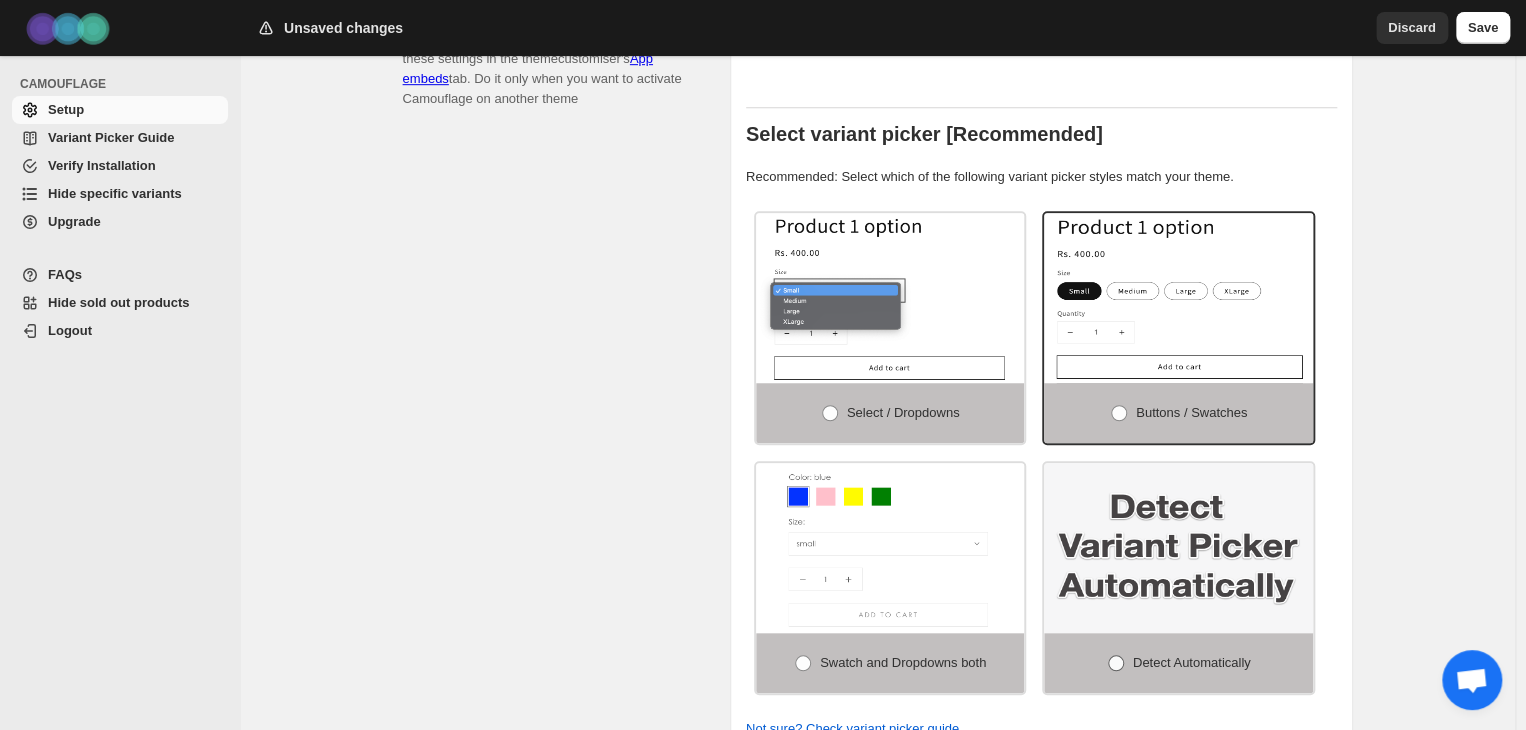 click on "Detect Automatically" at bounding box center [1178, 663] 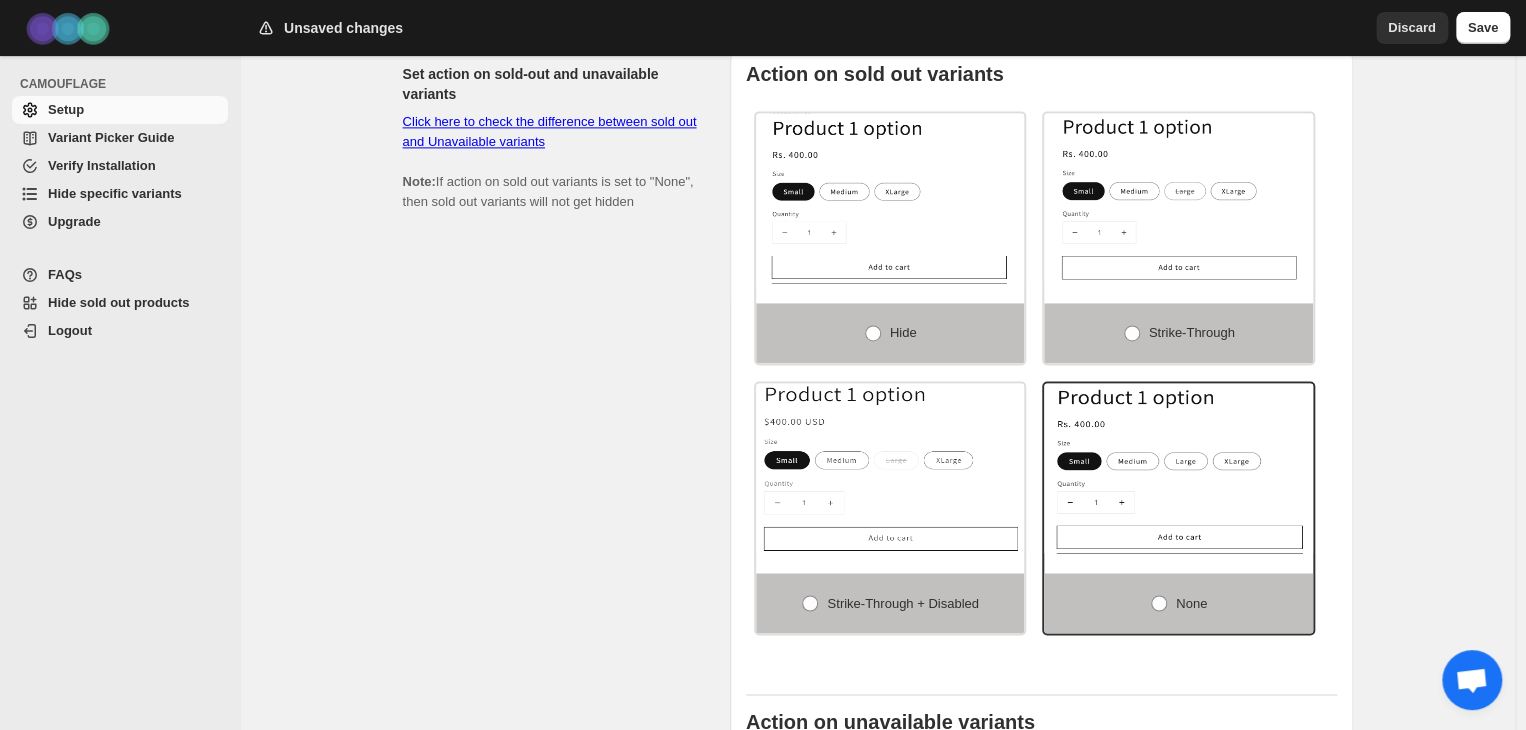 scroll, scrollTop: 1326, scrollLeft: 0, axis: vertical 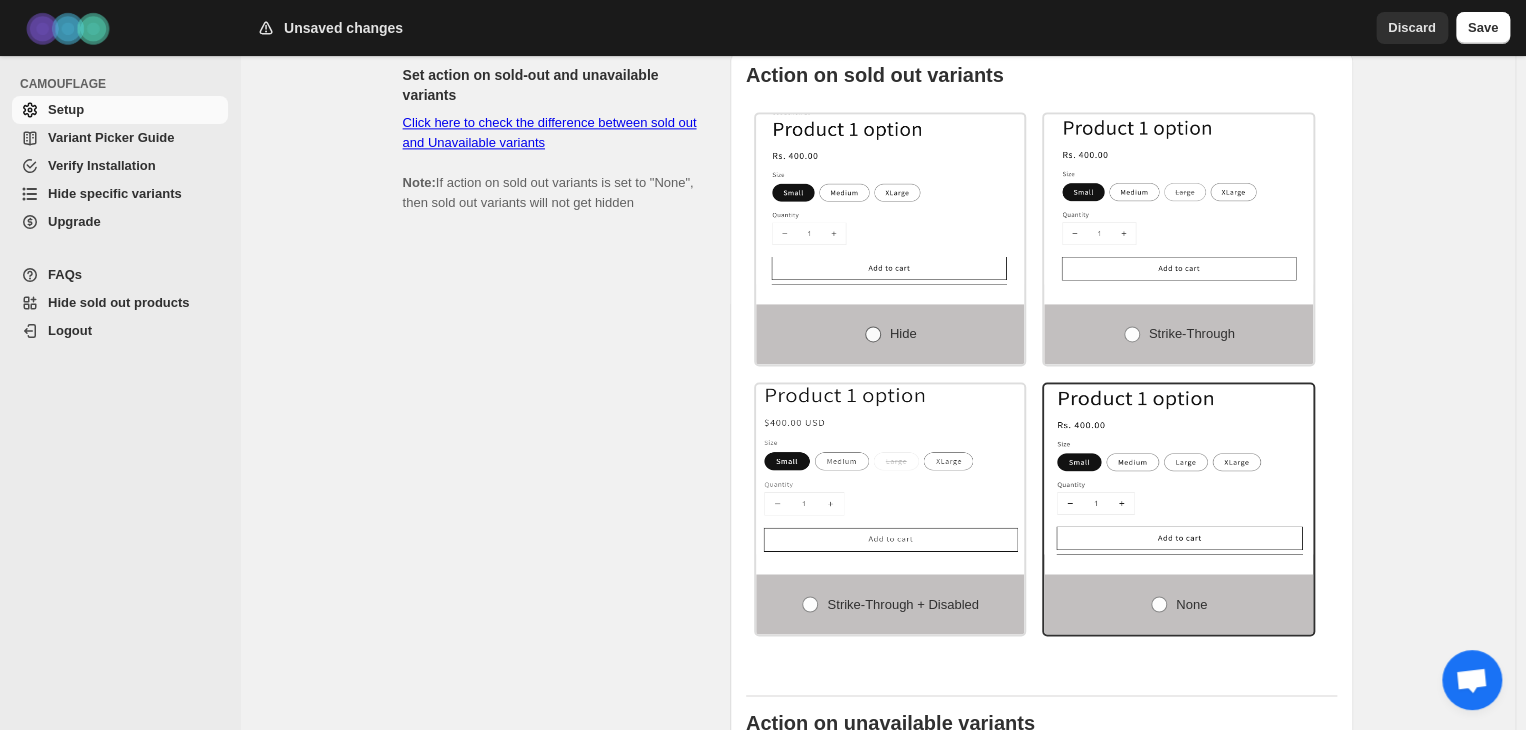 click on "Hide" at bounding box center [903, 333] 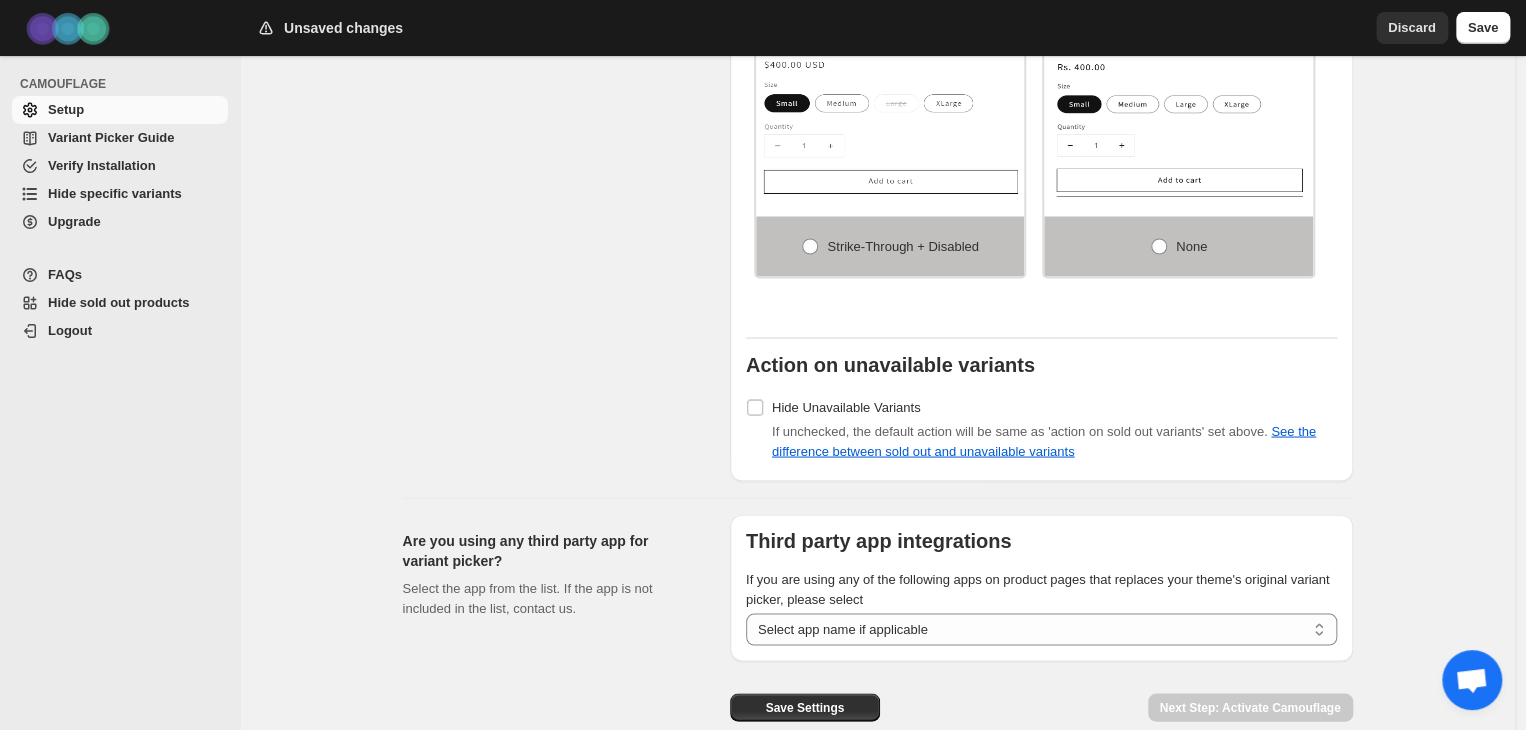 scroll, scrollTop: 1683, scrollLeft: 0, axis: vertical 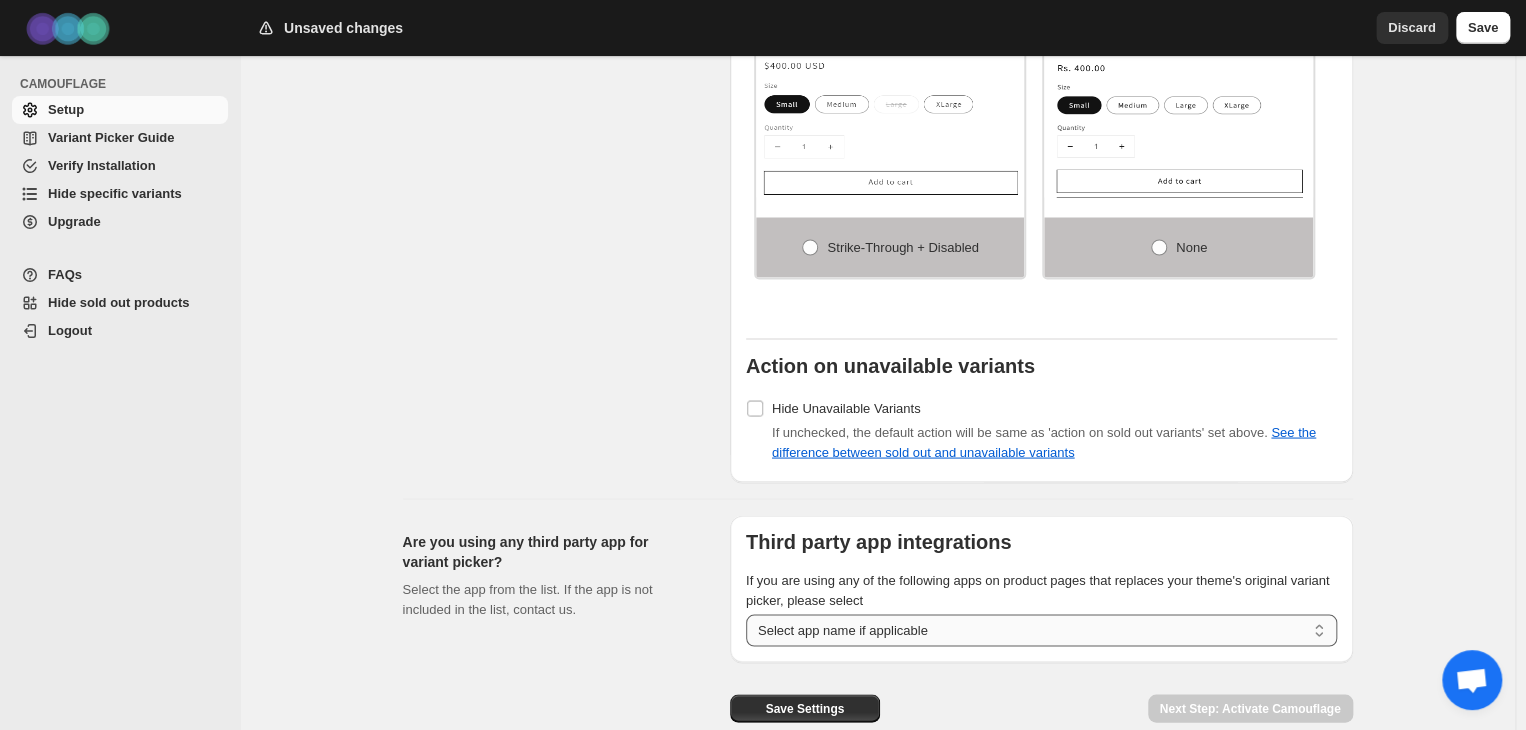 click on "**********" at bounding box center [1041, 630] 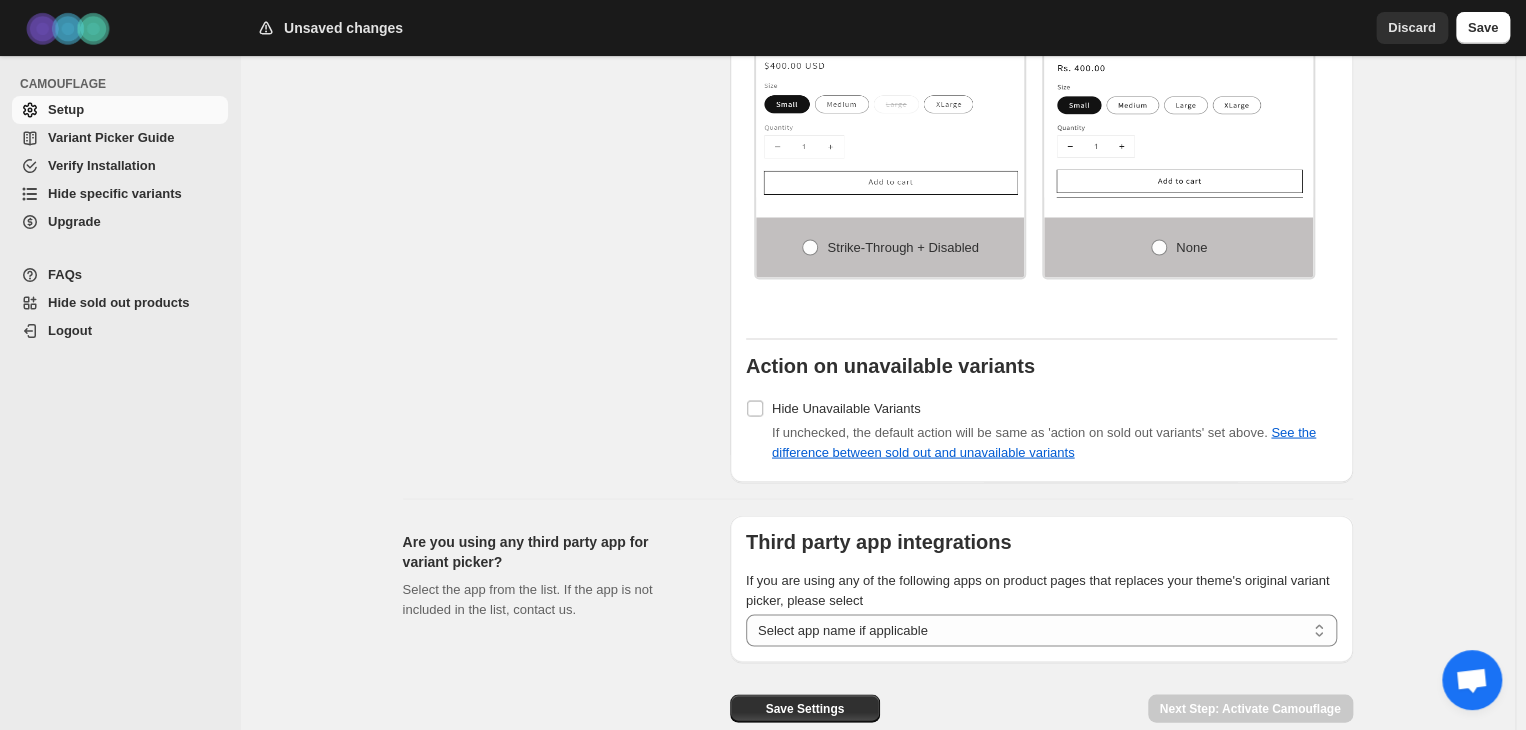 click on "Works in Shopify admin theme customiser but not in online store?  Check this. Currently you are on free plan that support products with 1 product option ( Click for more info ). Upgrade now to unlock full features! You can still preview Camouflage in action before upgrading in the theme customizer.  Click here  to preview. Upgrade Now! If Camouflage is not working for your theme, please read  FAQs  and  Variant Picker Guide  or reach out to us via chat or email:  raj@codecrux.dev 1. Setup 2. Enable Camouflage 3. Advance Setup More views 1. Setup 2. Enable Camouflage 3. Advance Setup More views The core setup of the app! Select your theme name, variant picker layout and action on sold out variants Please note: This setup page lets you configure the global settings for Camouflage. You can override these settings in the theme  customiser's  App embeds  tab. Do it only when you want to activate Camouflage on another theme Select your theme name [Important] ***** Hint:  Your live  theme's  name is  Pitch     Hide" at bounding box center (877, -401) 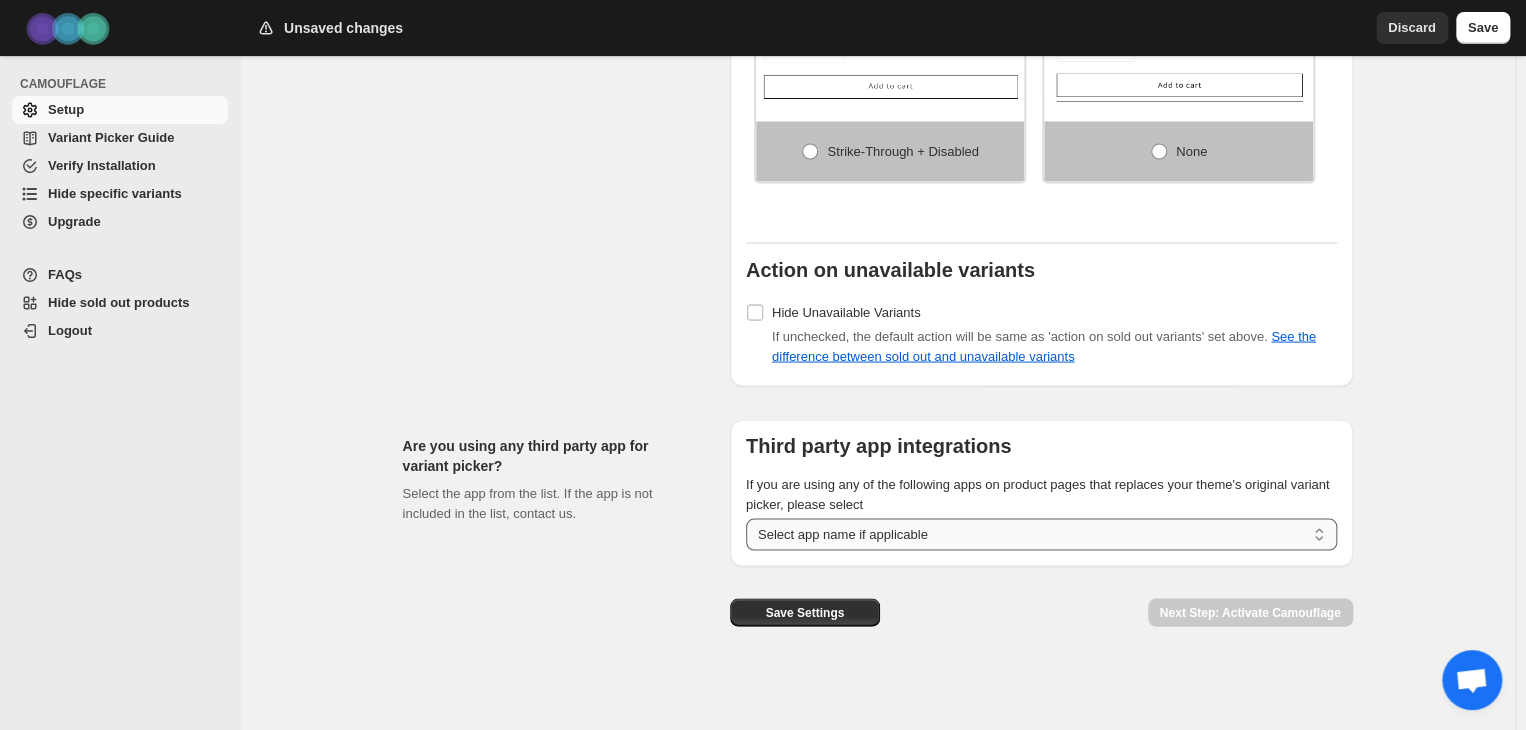 click on "**********" at bounding box center (1041, 534) 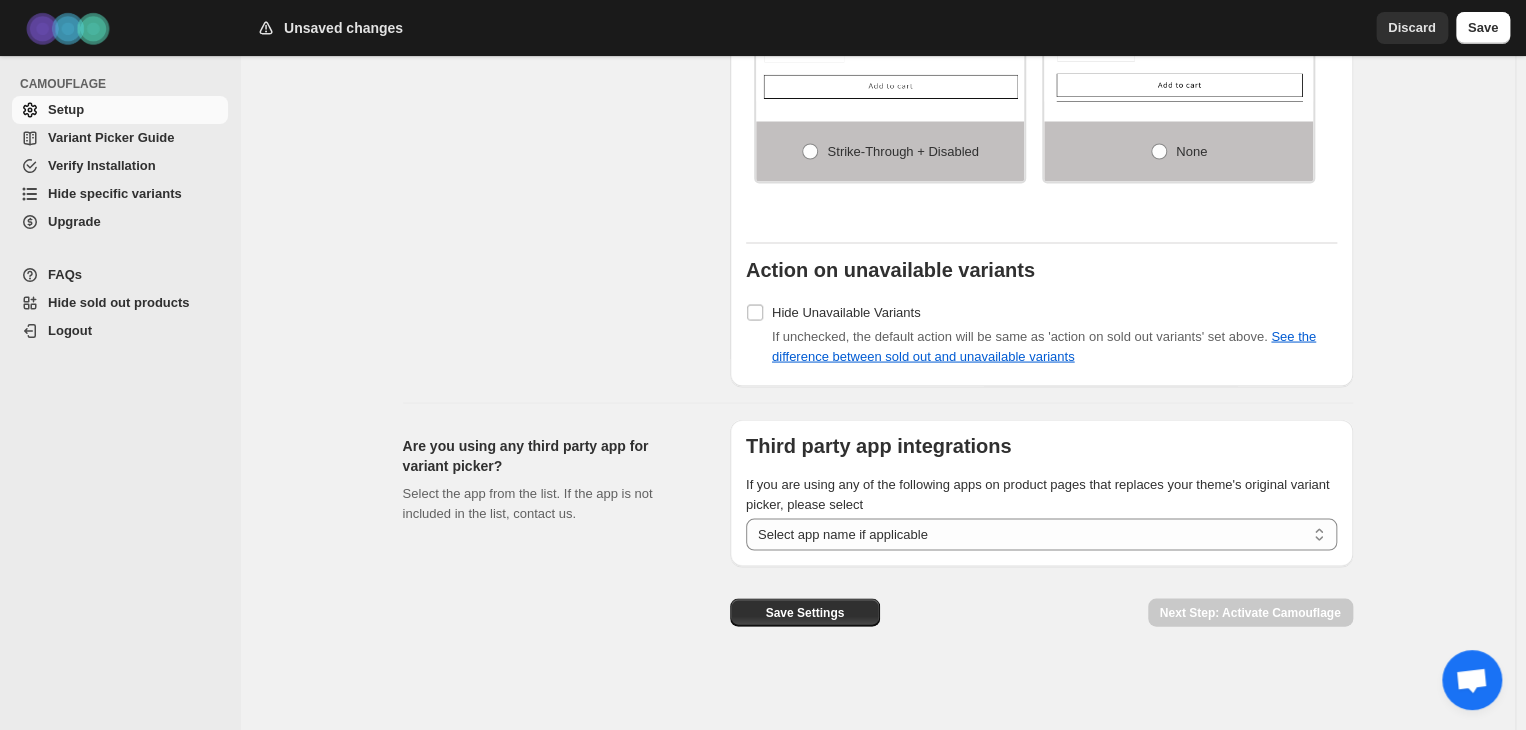 click on "Hide Unavailable Variants If unchecked, the default action will be same as 'action on sold out variants' set above.    See the difference between sold out and unavailable variants" at bounding box center (1041, 332) 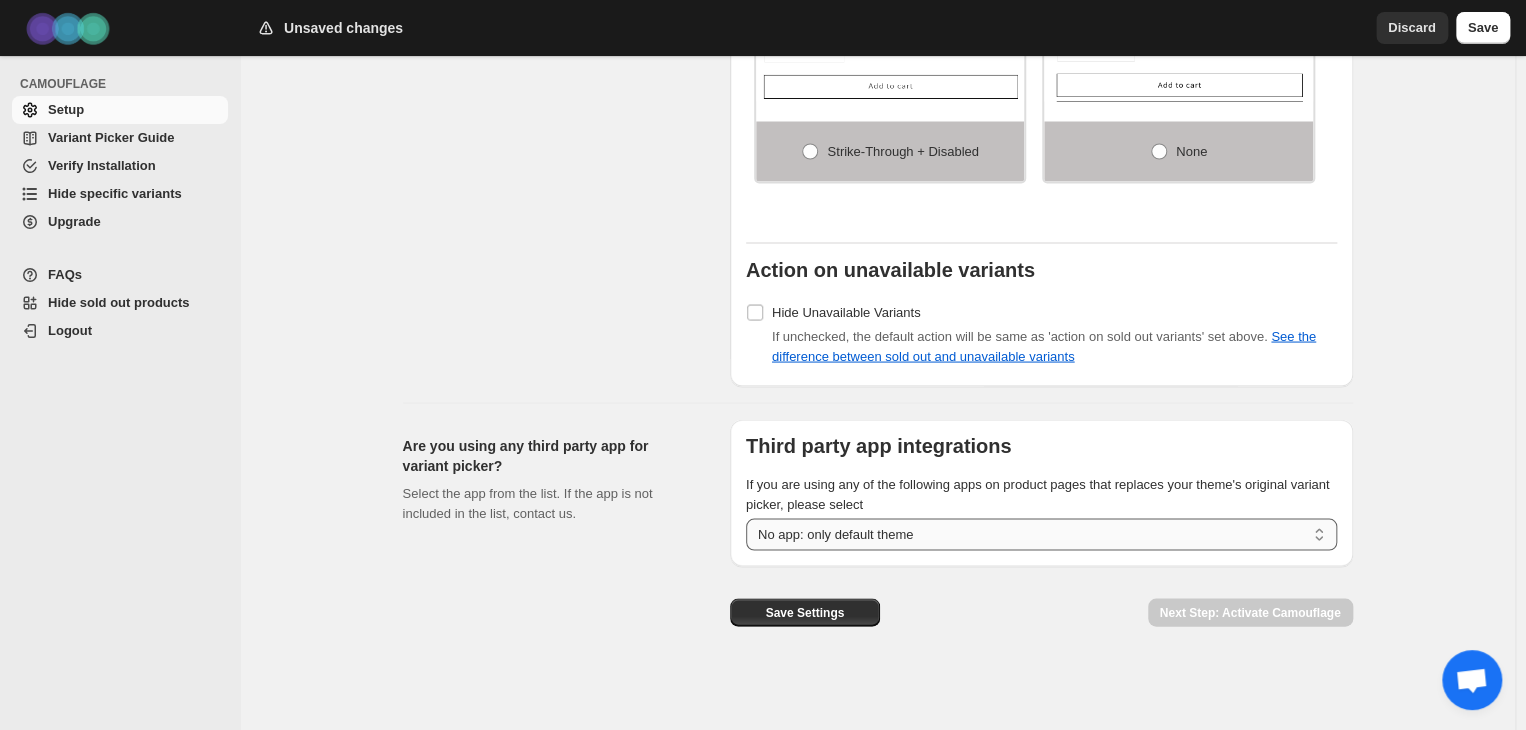 click on "**********" at bounding box center (1041, 534) 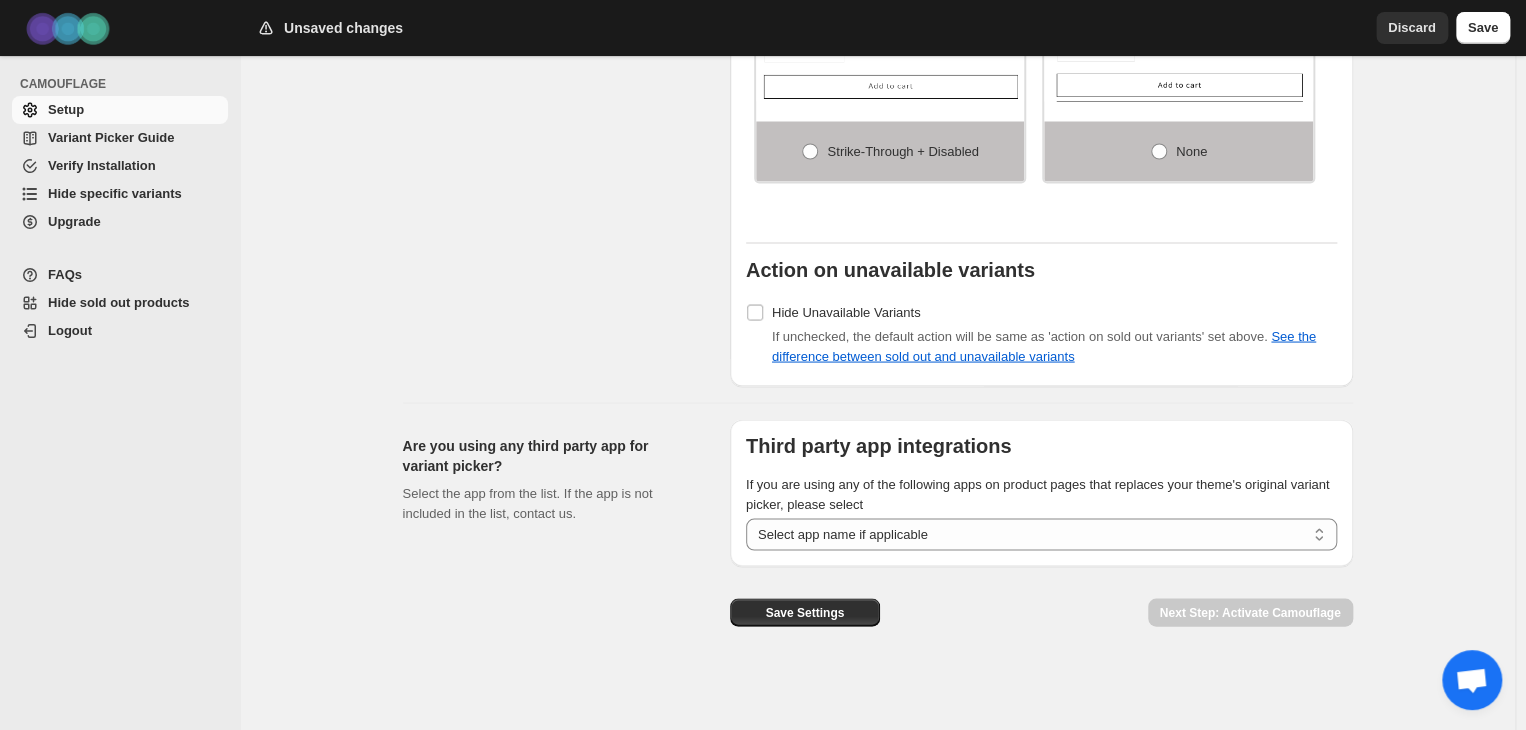 click on "Works in Shopify admin theme customiser but not in online store?  Check this. Currently you are on free plan that support products with 1 product option ( Click for more info ). Upgrade now to unlock full features! You can still preview Camouflage in action before upgrading in the theme customizer.  Click here  to preview. Upgrade Now! If Camouflage is not working for your theme, please read  FAQs  and  Variant Picker Guide  or reach out to us via chat or email:  raj@codecrux.dev 1. Setup 2. Enable Camouflage 3. Advance Setup More views 1. Setup 2. Enable Camouflage 3. Advance Setup More views The core setup of the app! Select your theme name, variant picker layout and action on sold out variants Please note: This setup page lets you configure the global settings for Camouflage. You can override these settings in the theme  customiser's  App embeds  tab. Do it only when you want to activate Camouflage on another theme Select your theme name [Important] ***** Hint:  Your live  theme's  name is  Pitch     Hide" at bounding box center (877, -497) 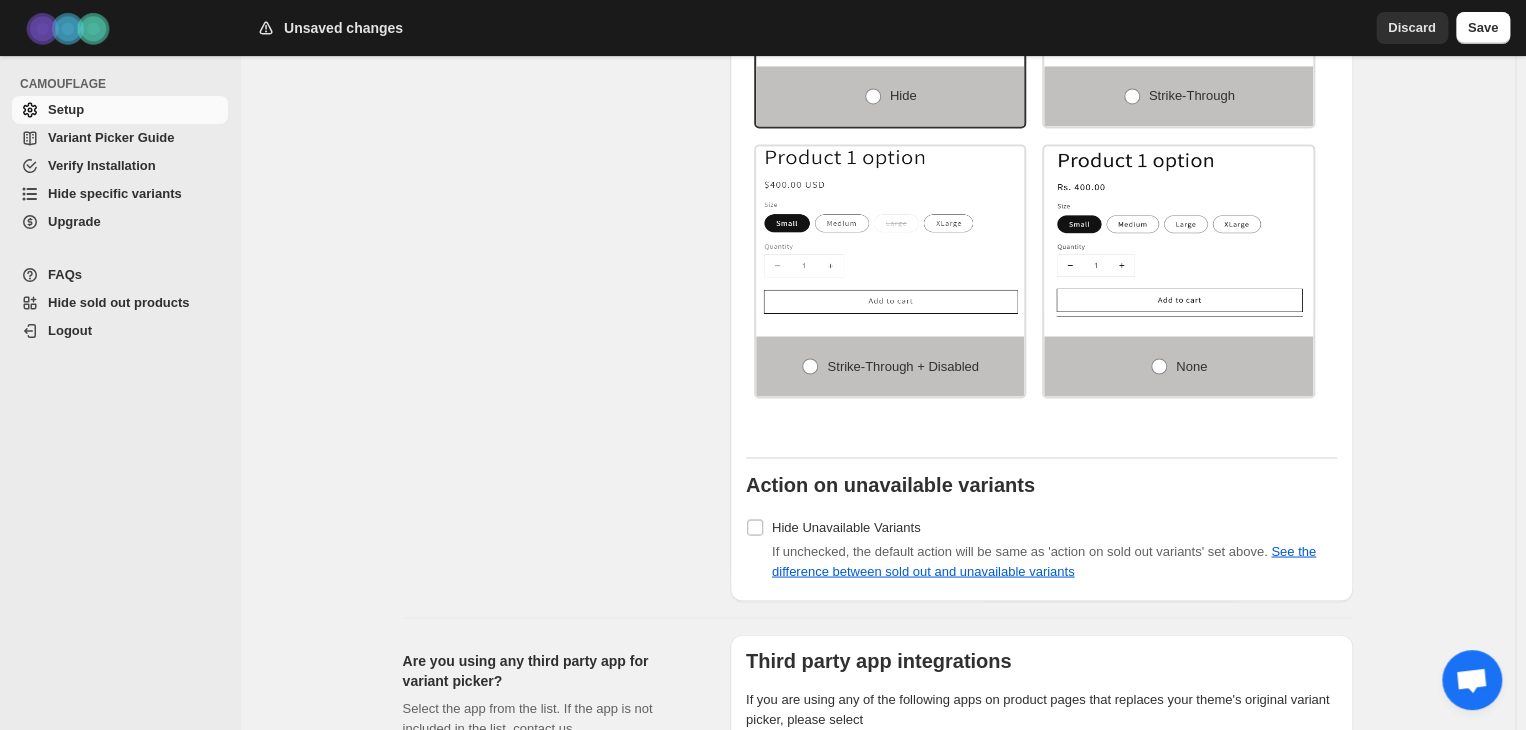 scroll, scrollTop: 1780, scrollLeft: 0, axis: vertical 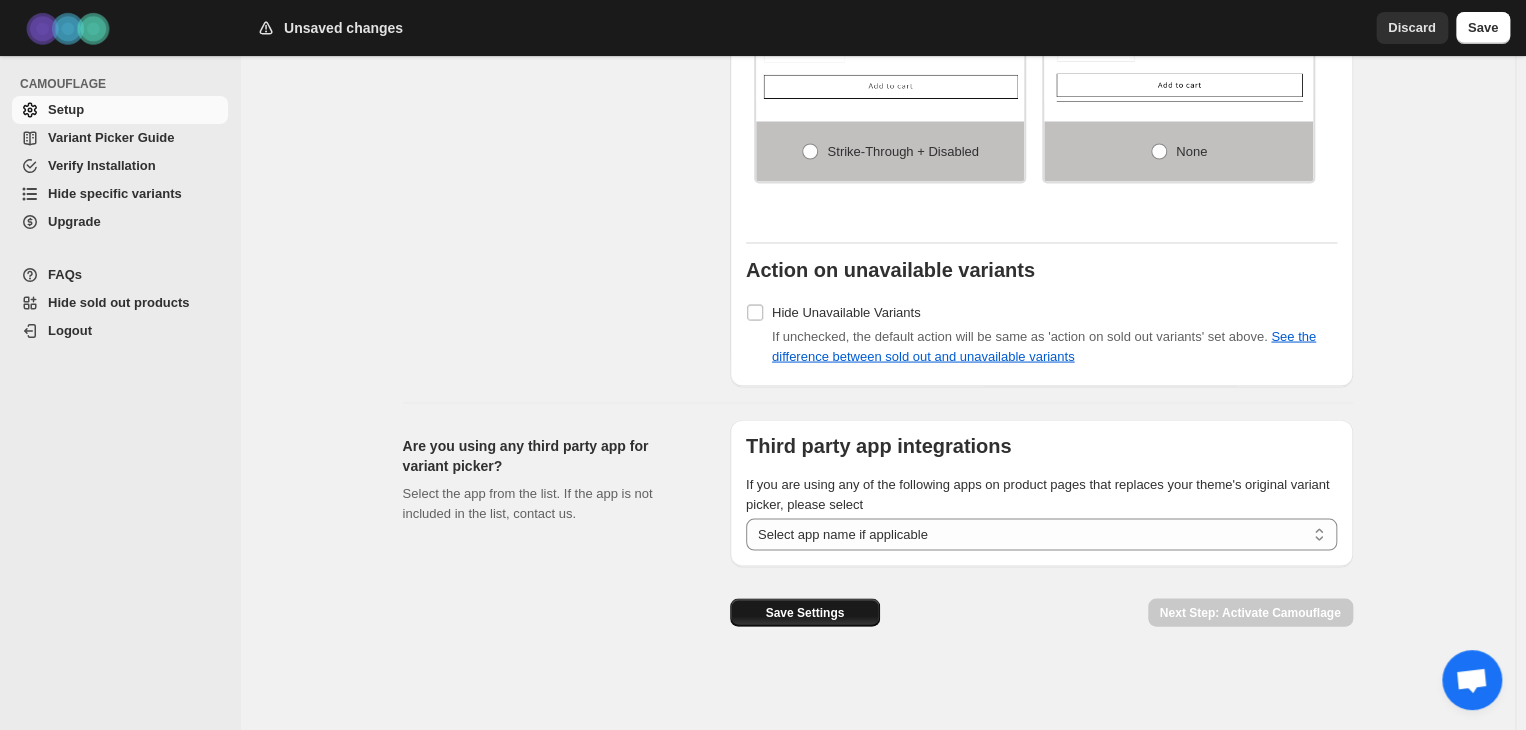 click on "Save Settings" at bounding box center (805, 612) 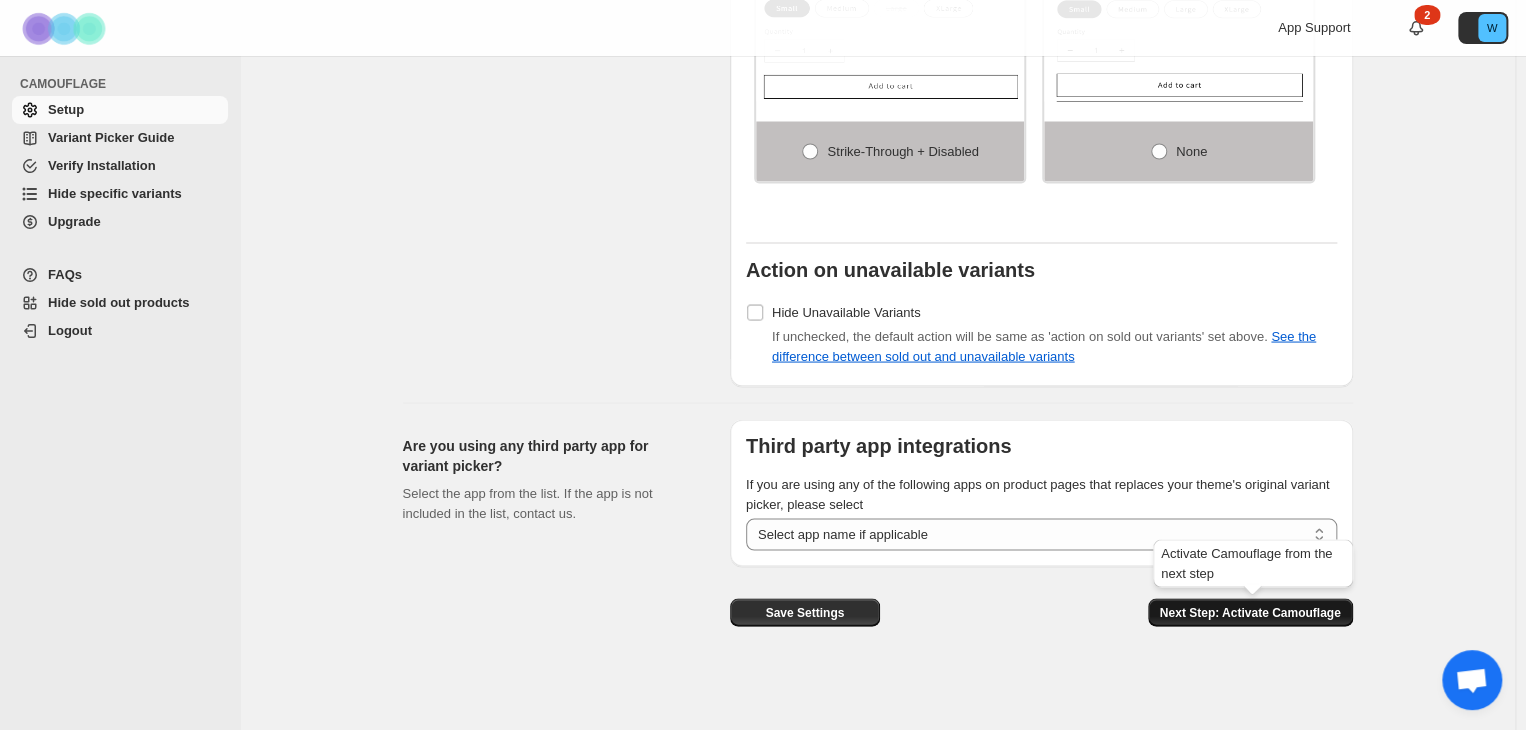 click on "Next Step: Activate Camouflage" at bounding box center (1250, 612) 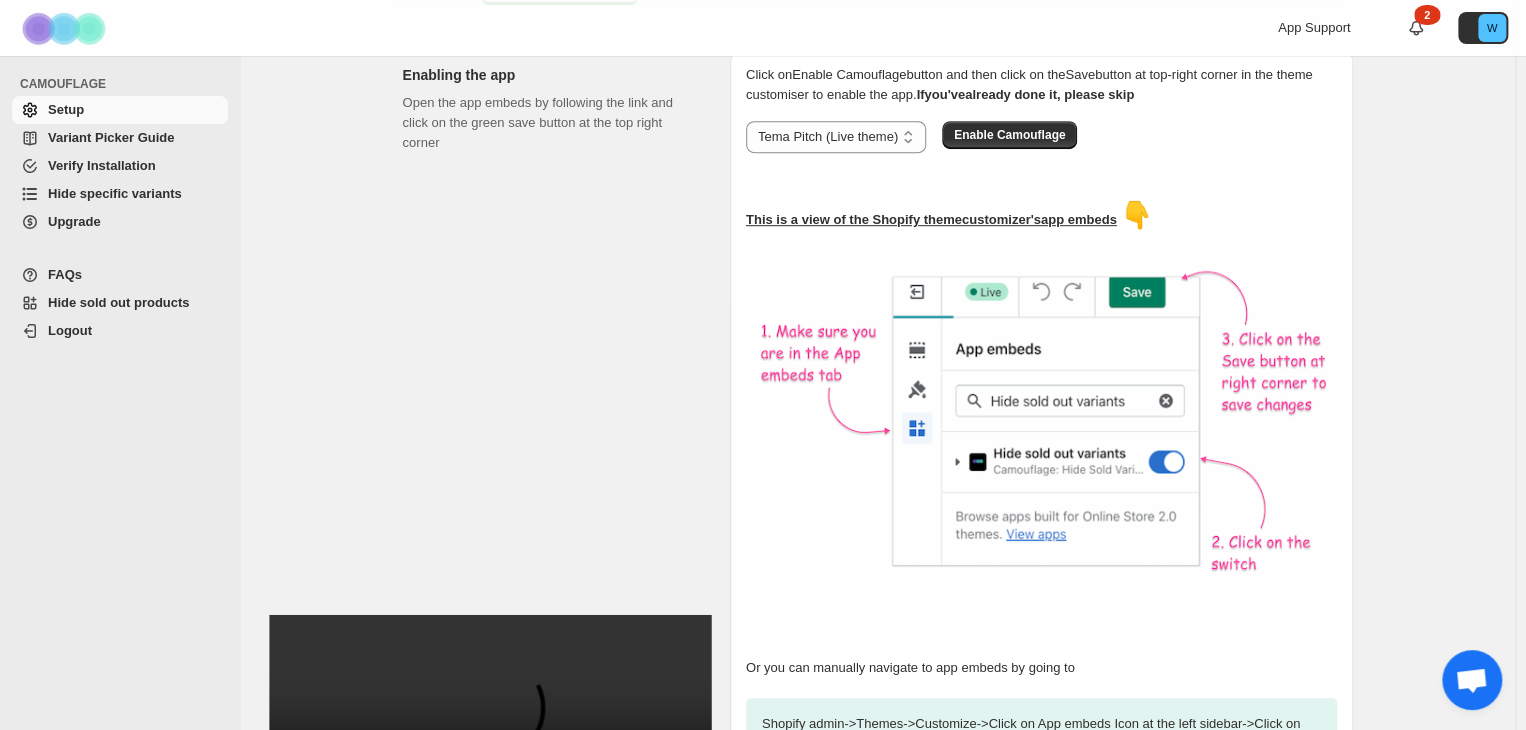 scroll, scrollTop: 663, scrollLeft: 0, axis: vertical 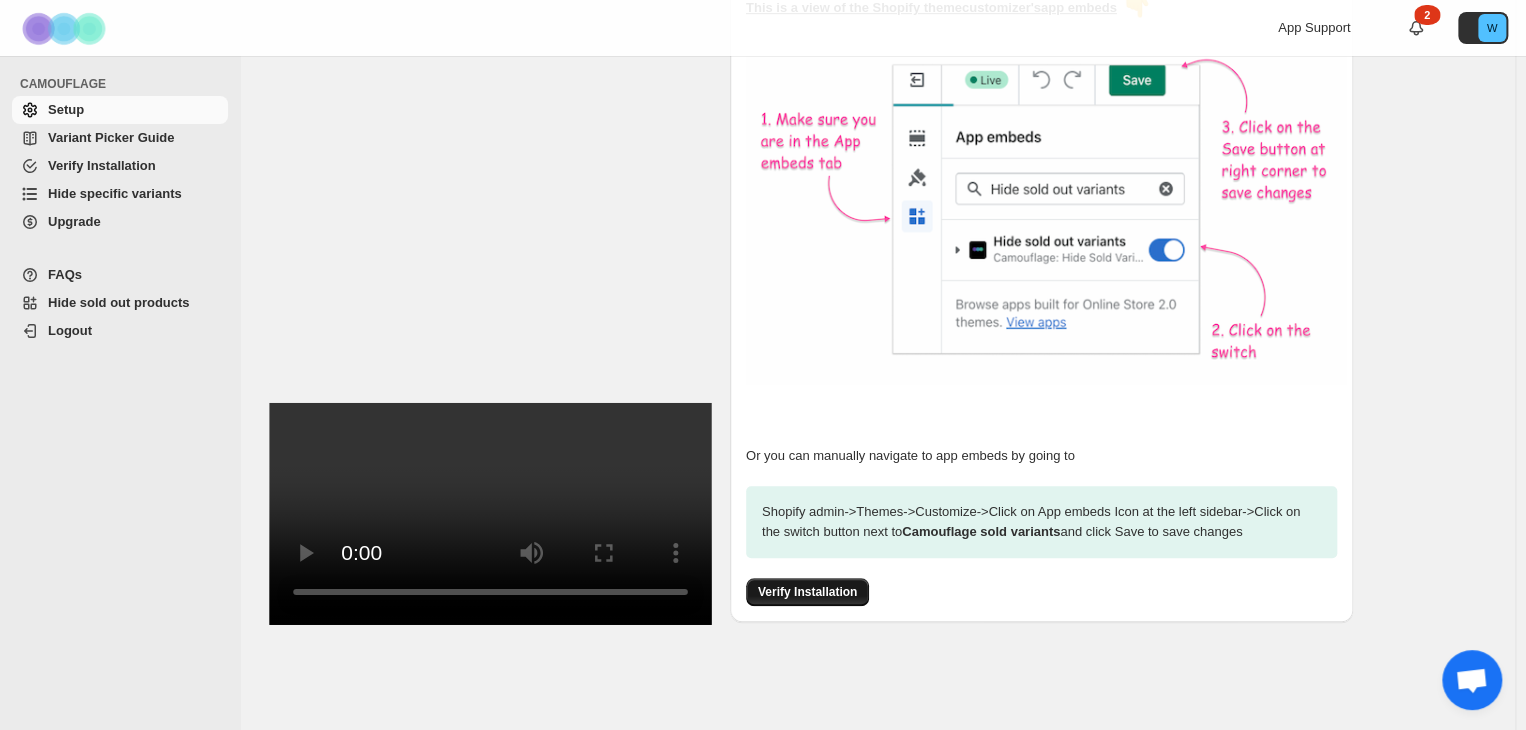 click on "Verify Installation" at bounding box center (807, 592) 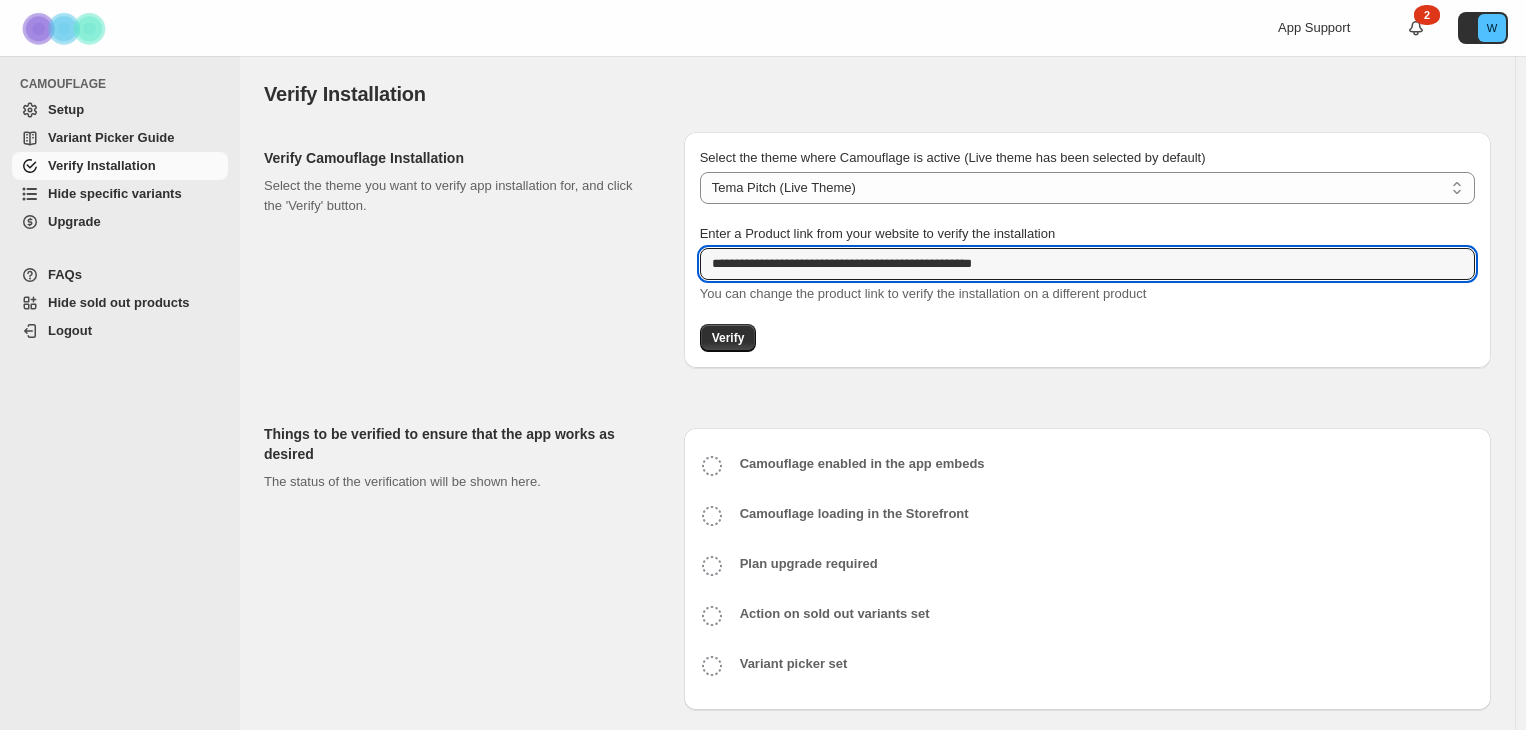 scroll, scrollTop: 0, scrollLeft: 0, axis: both 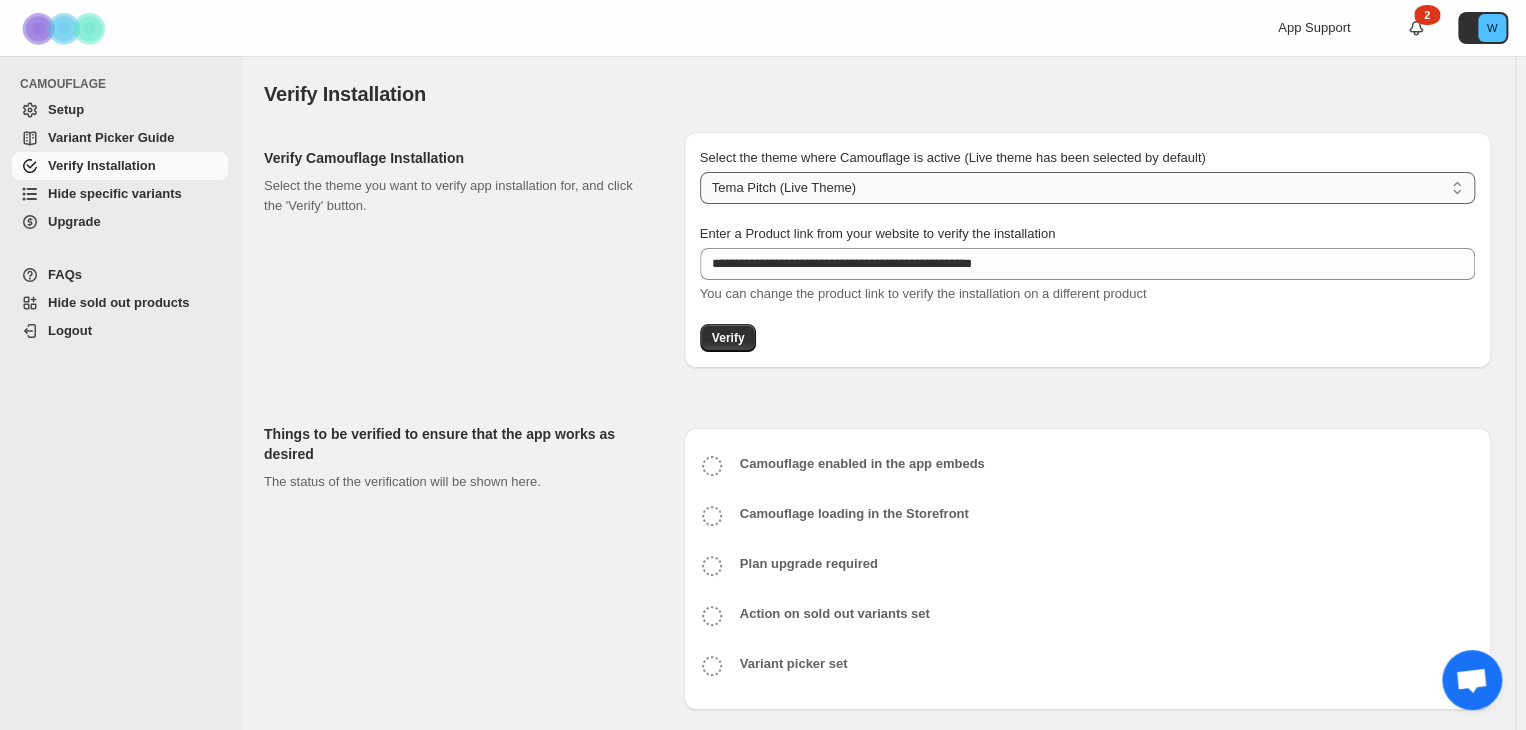 click on "**********" at bounding box center [1087, 188] 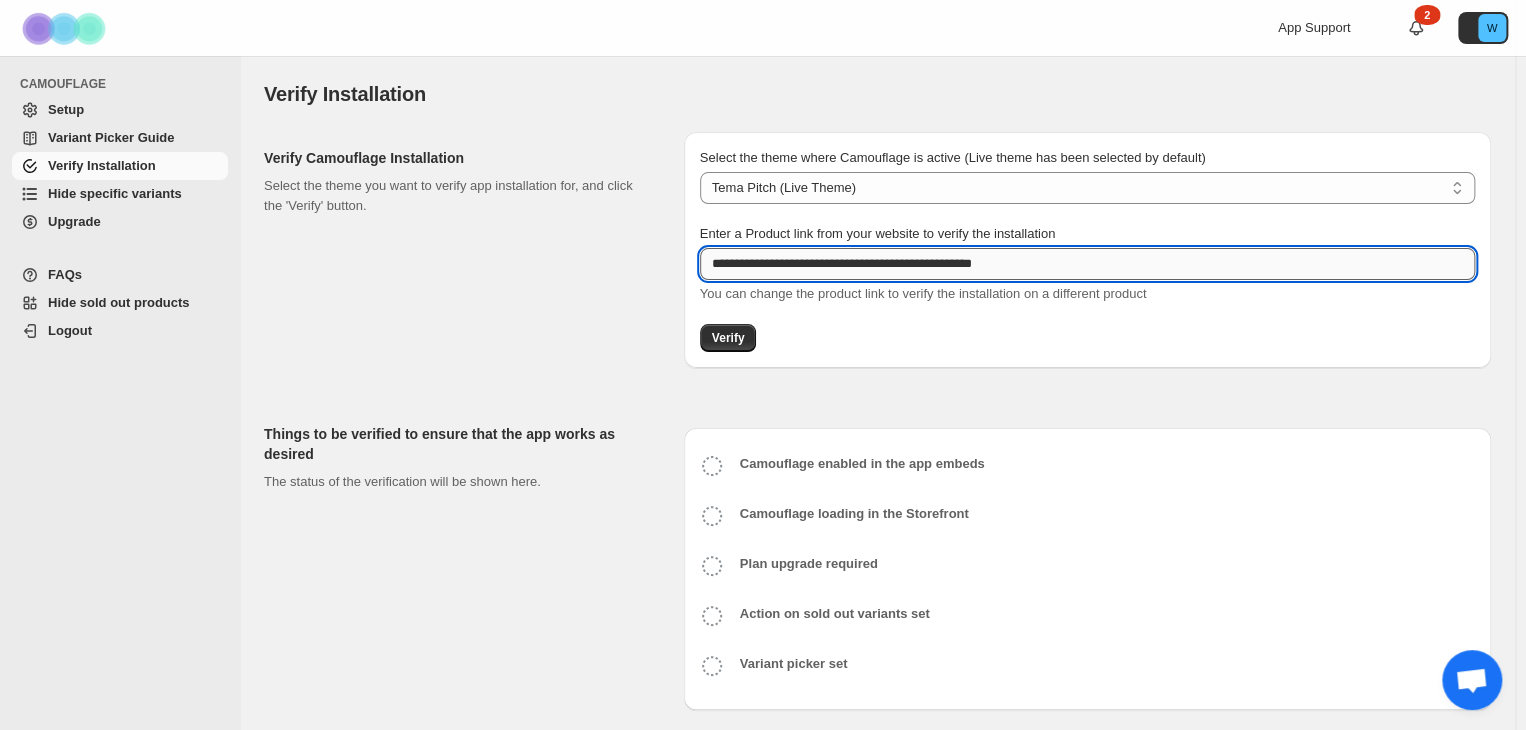click on "**********" at bounding box center (1087, 264) 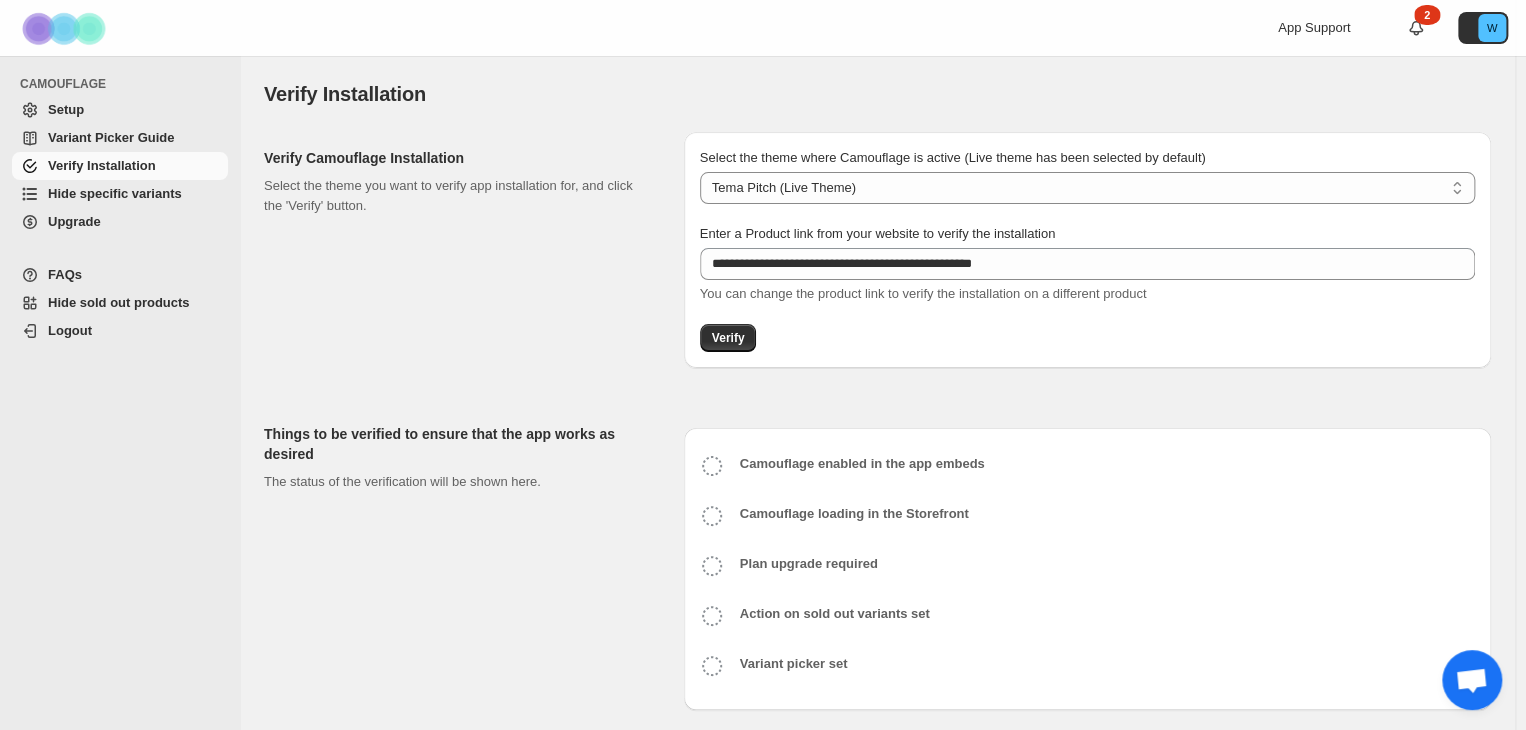 click on "**********" at bounding box center (1087, 250) 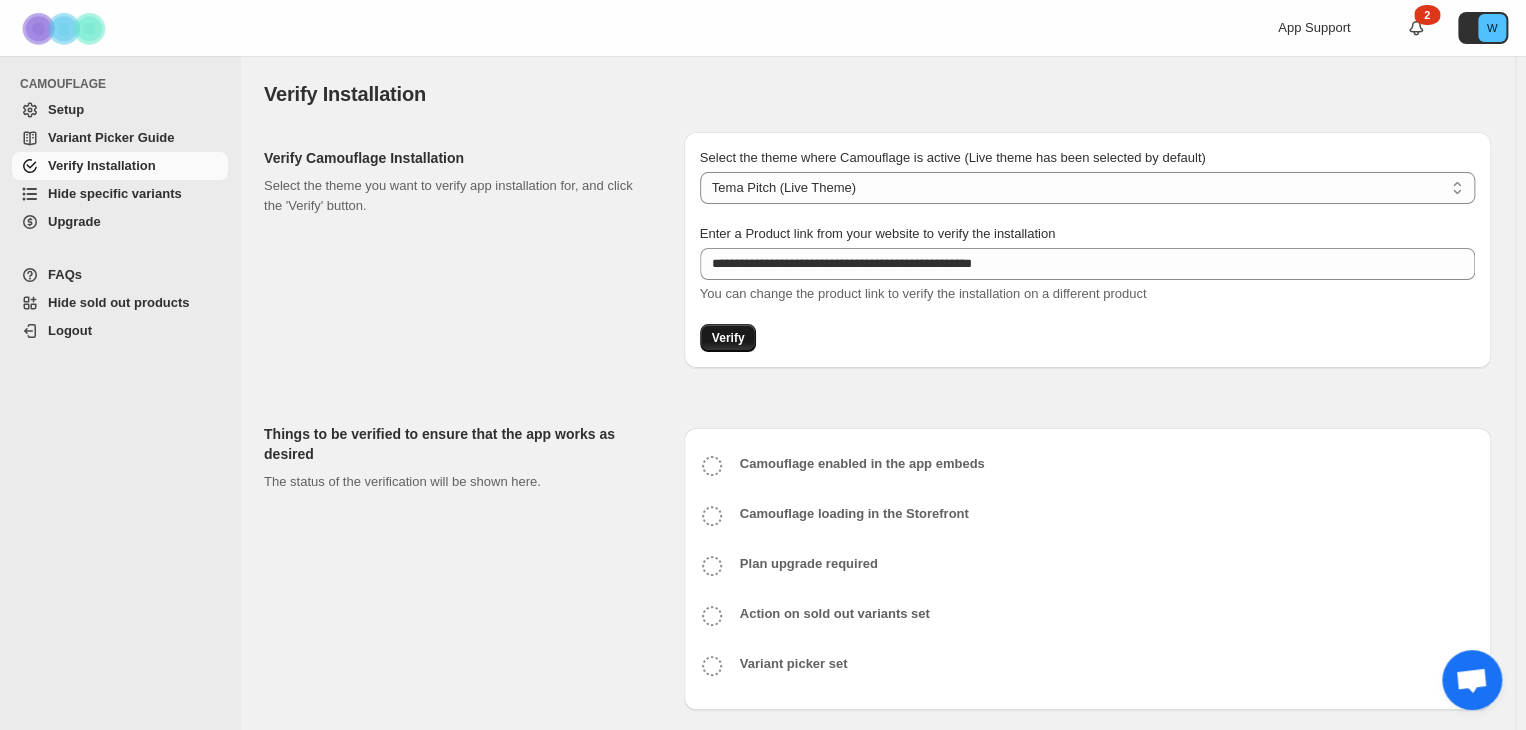 click on "Verify" at bounding box center [728, 338] 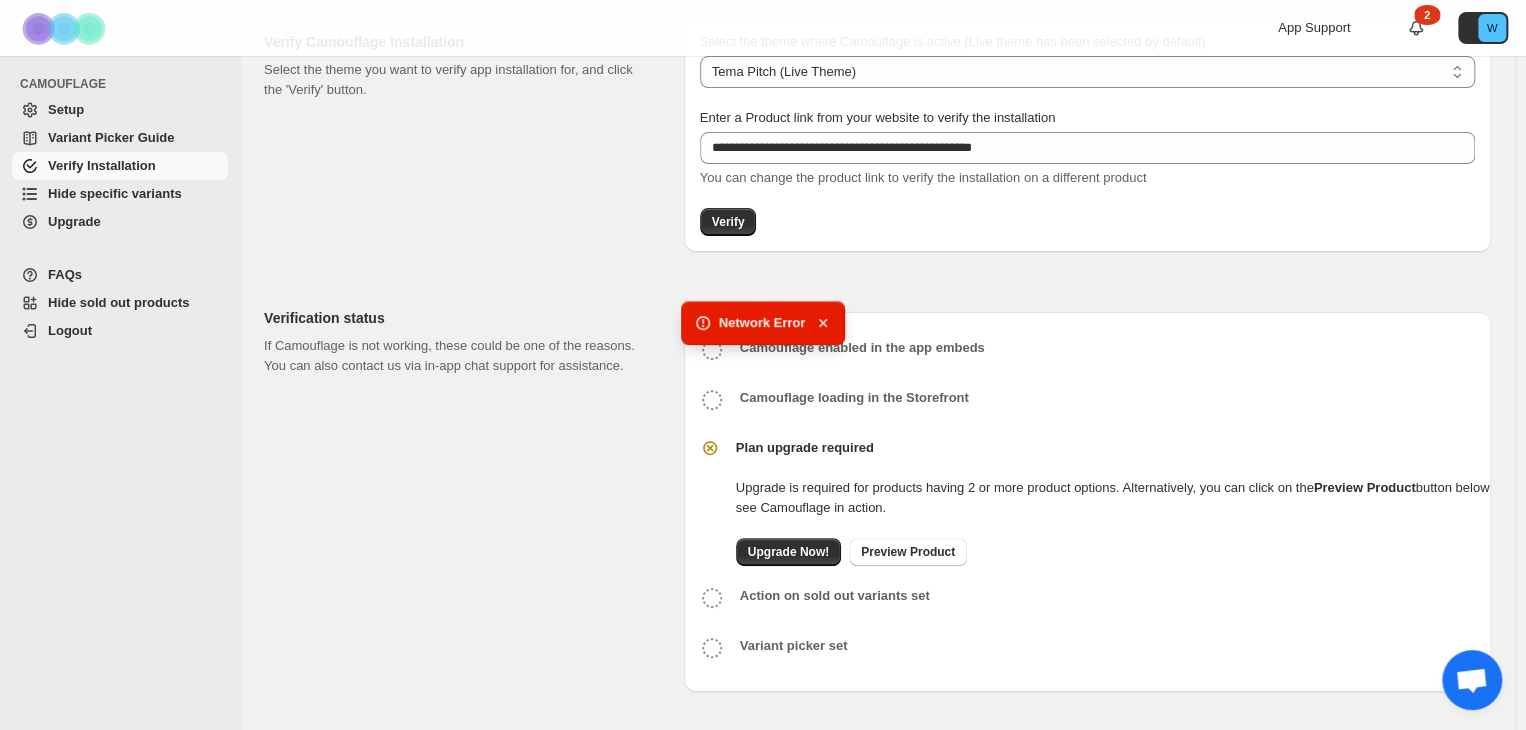 scroll, scrollTop: 116, scrollLeft: 0, axis: vertical 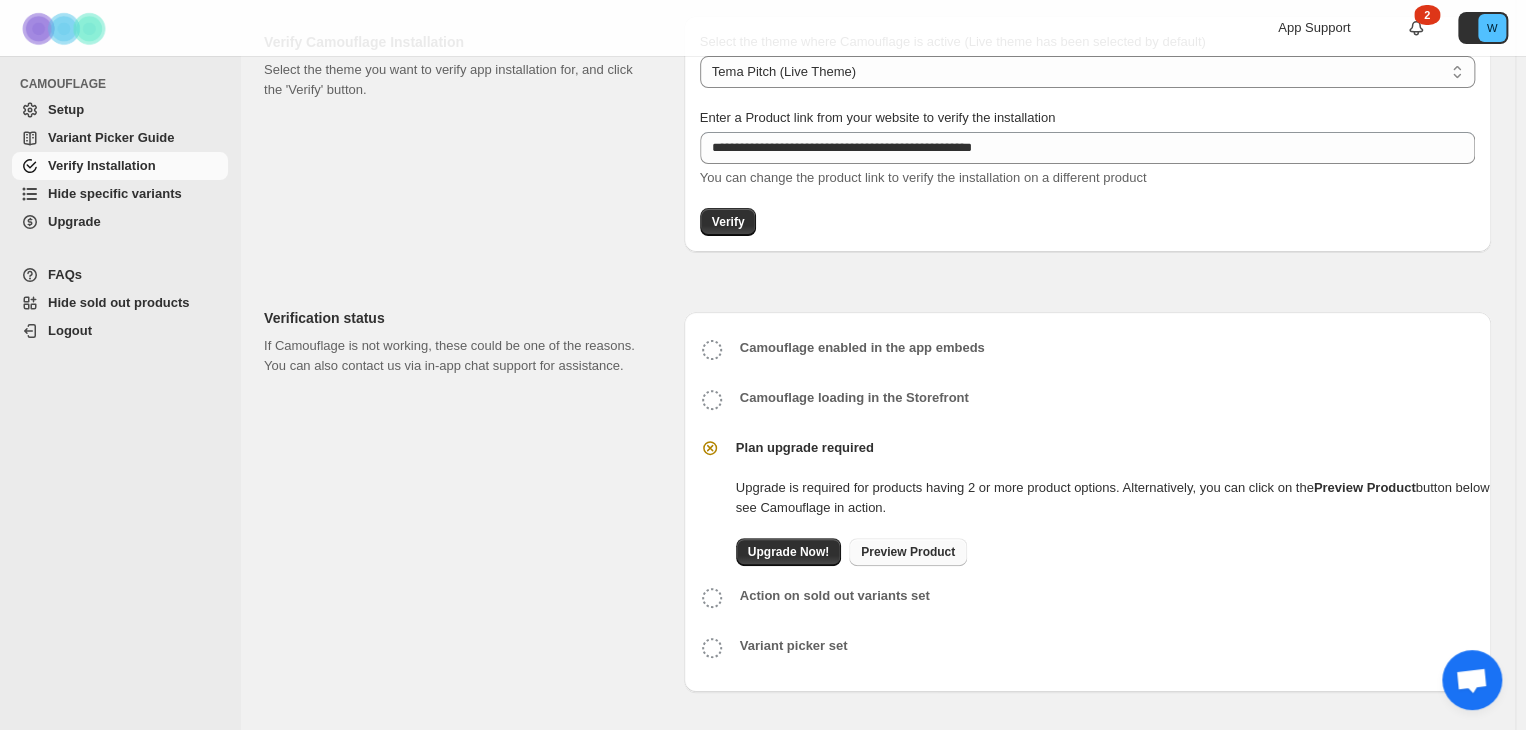 click on "Preview Product" at bounding box center (908, 552) 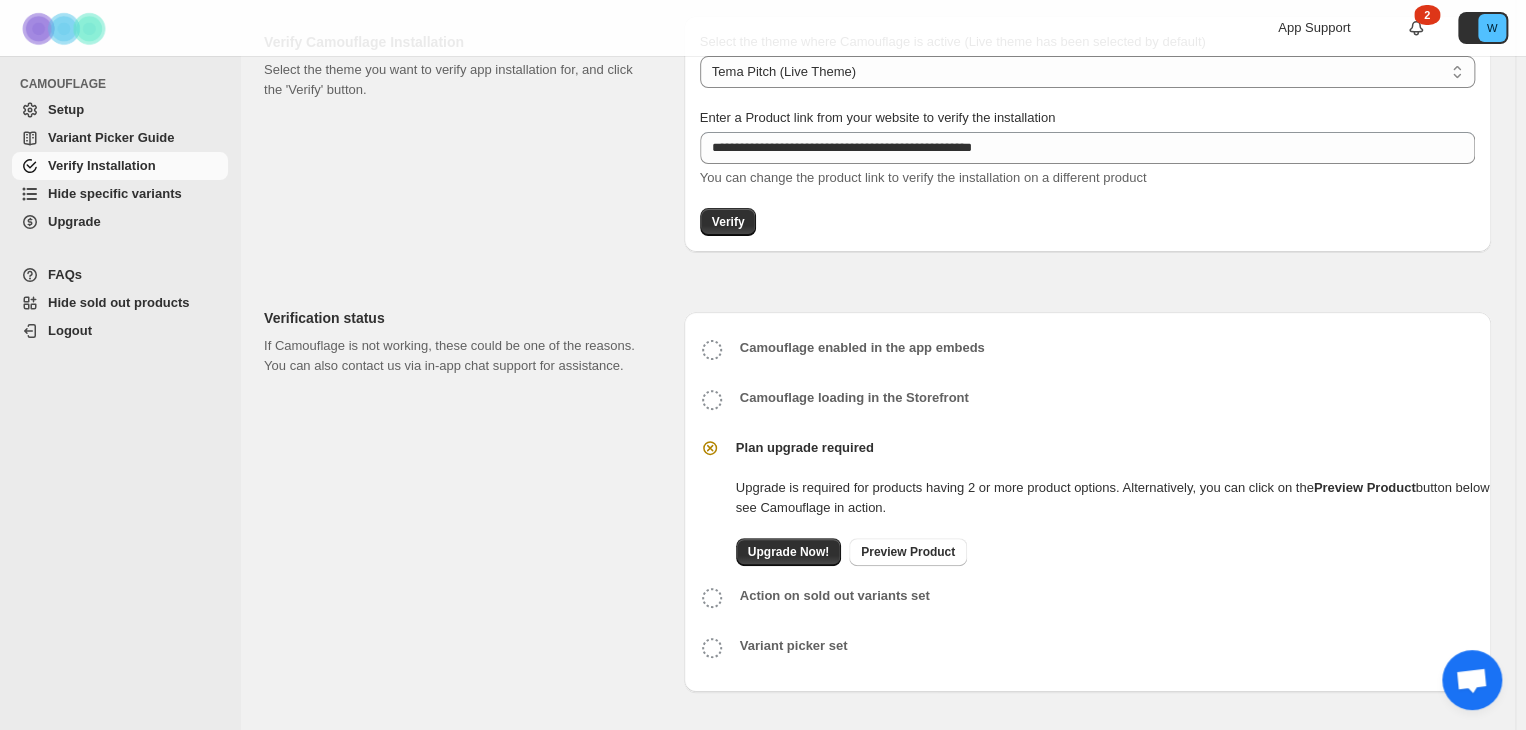 click 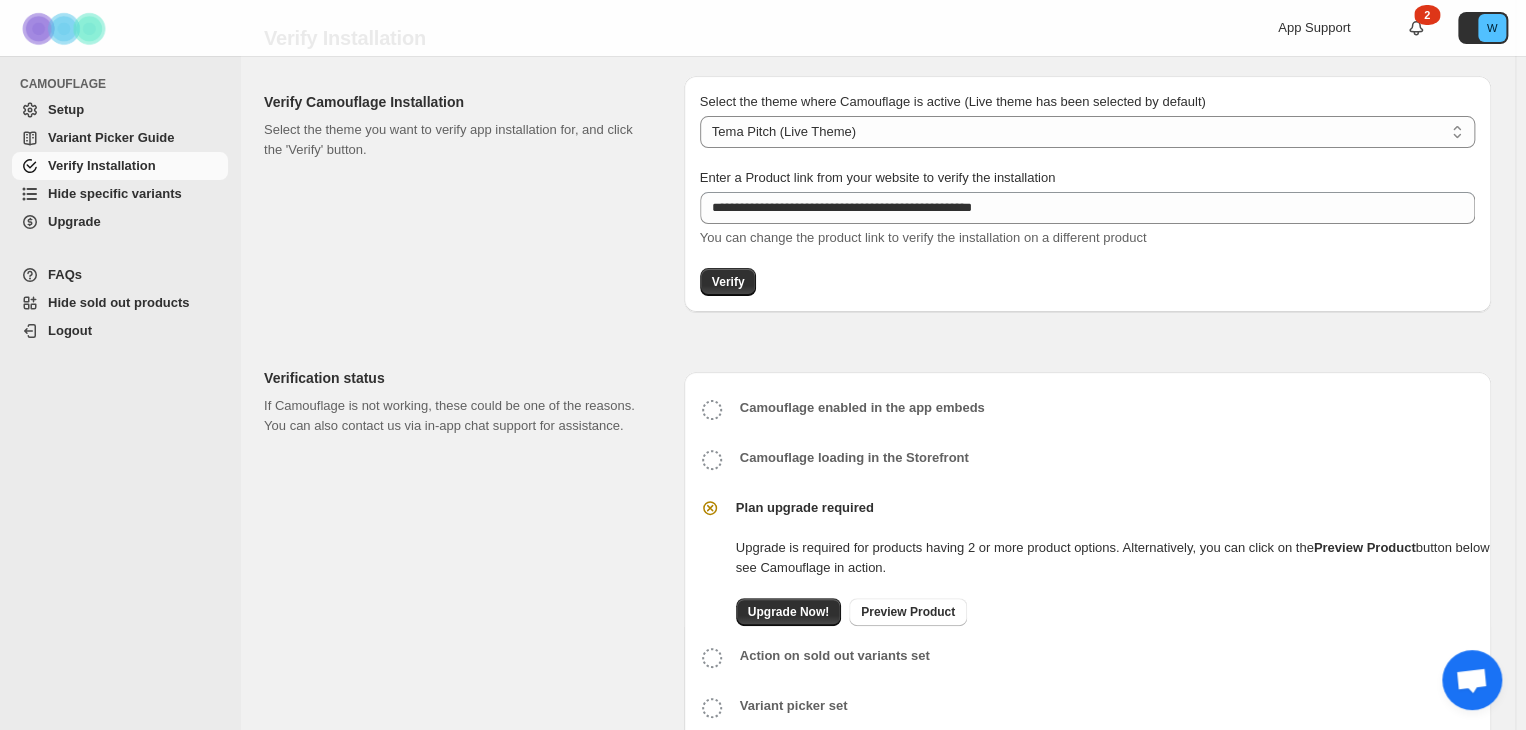 scroll, scrollTop: 0, scrollLeft: 0, axis: both 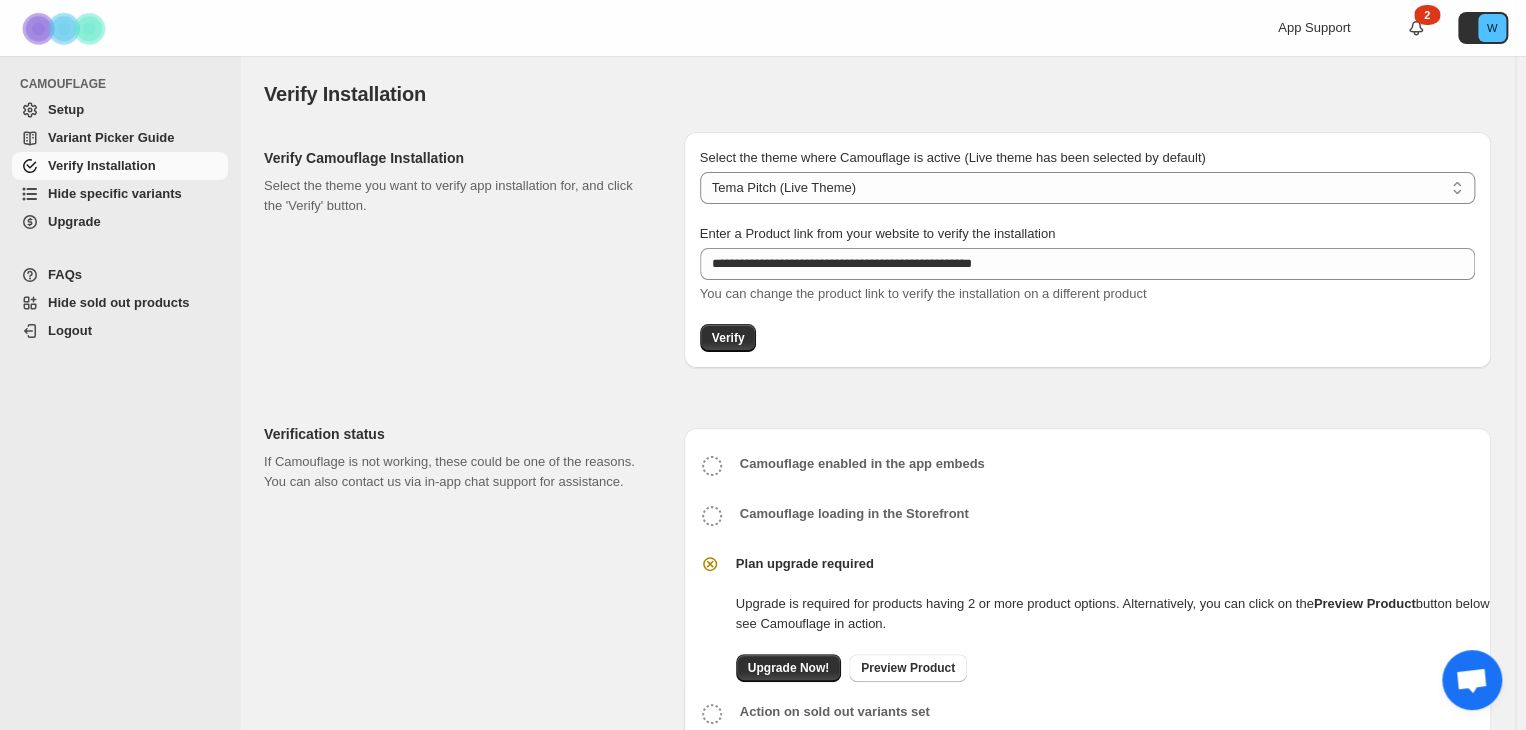 click 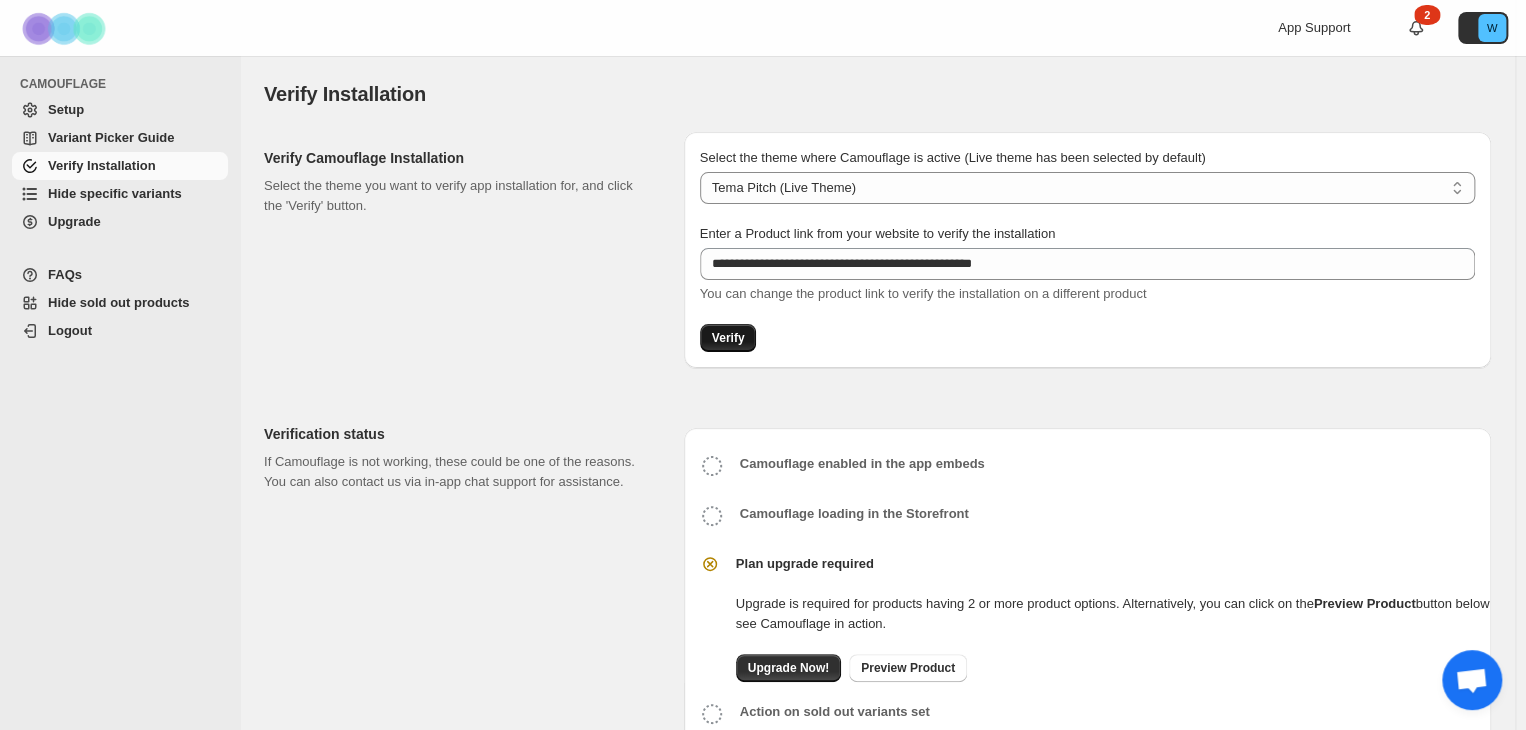 click on "Verify" at bounding box center (728, 338) 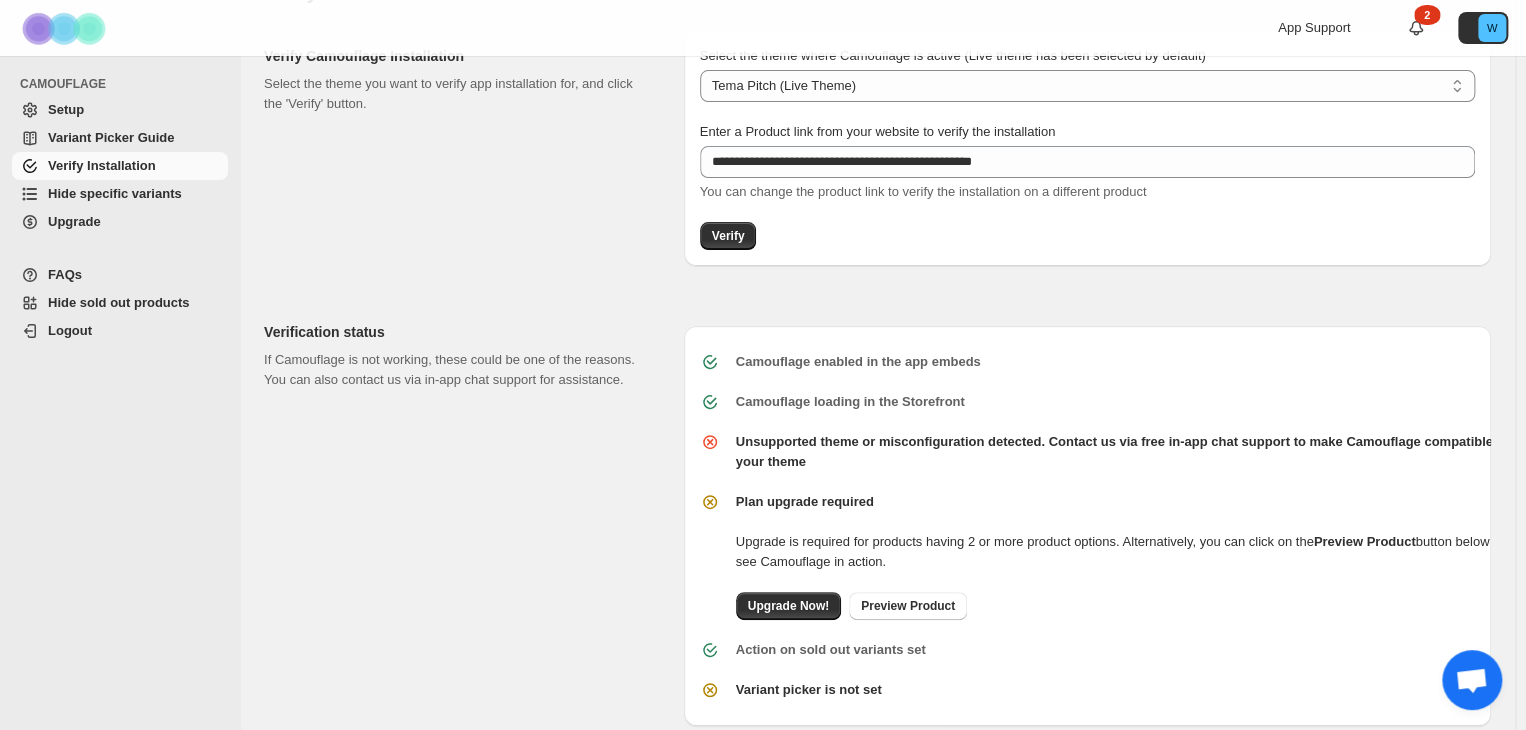 scroll, scrollTop: 124, scrollLeft: 0, axis: vertical 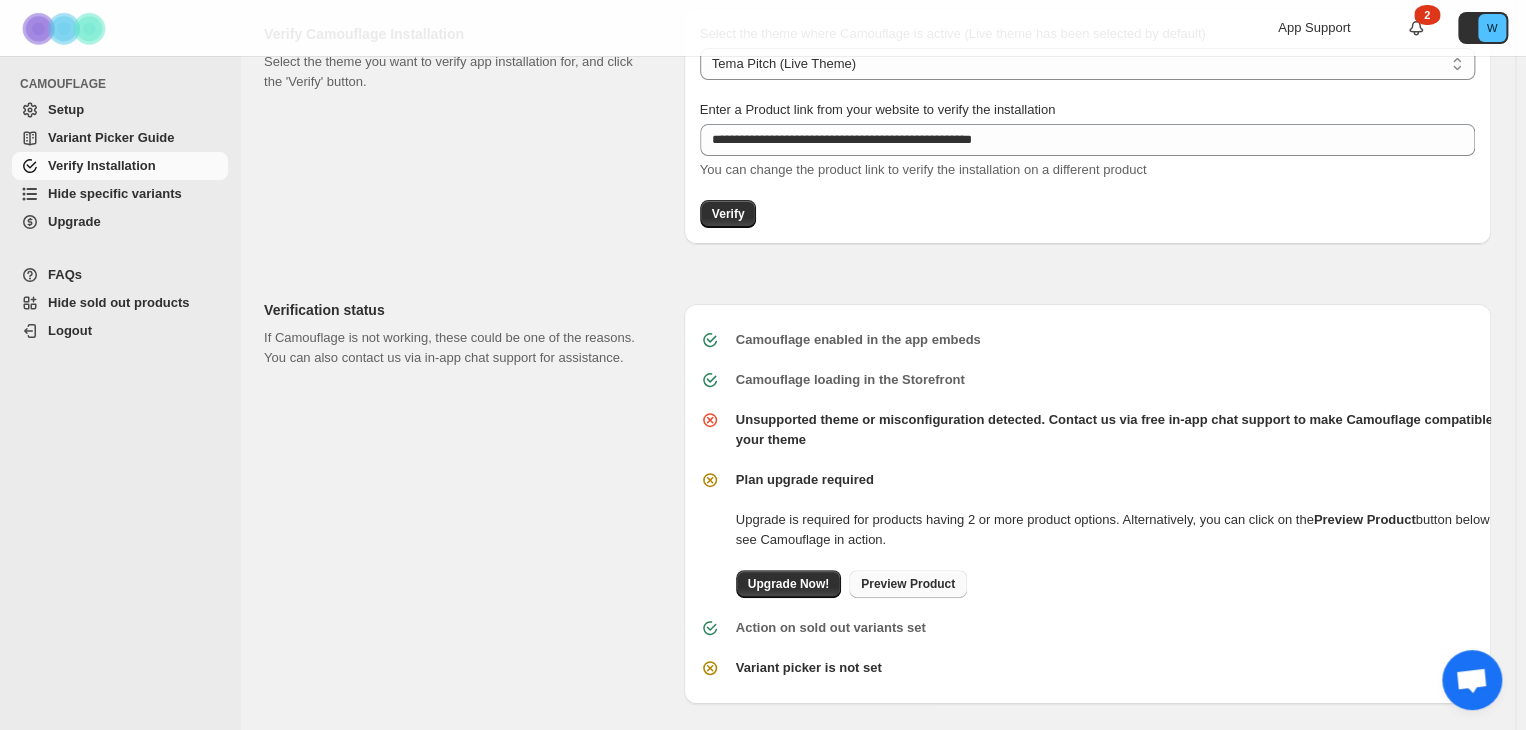 click on "Preview Product" at bounding box center [908, 584] 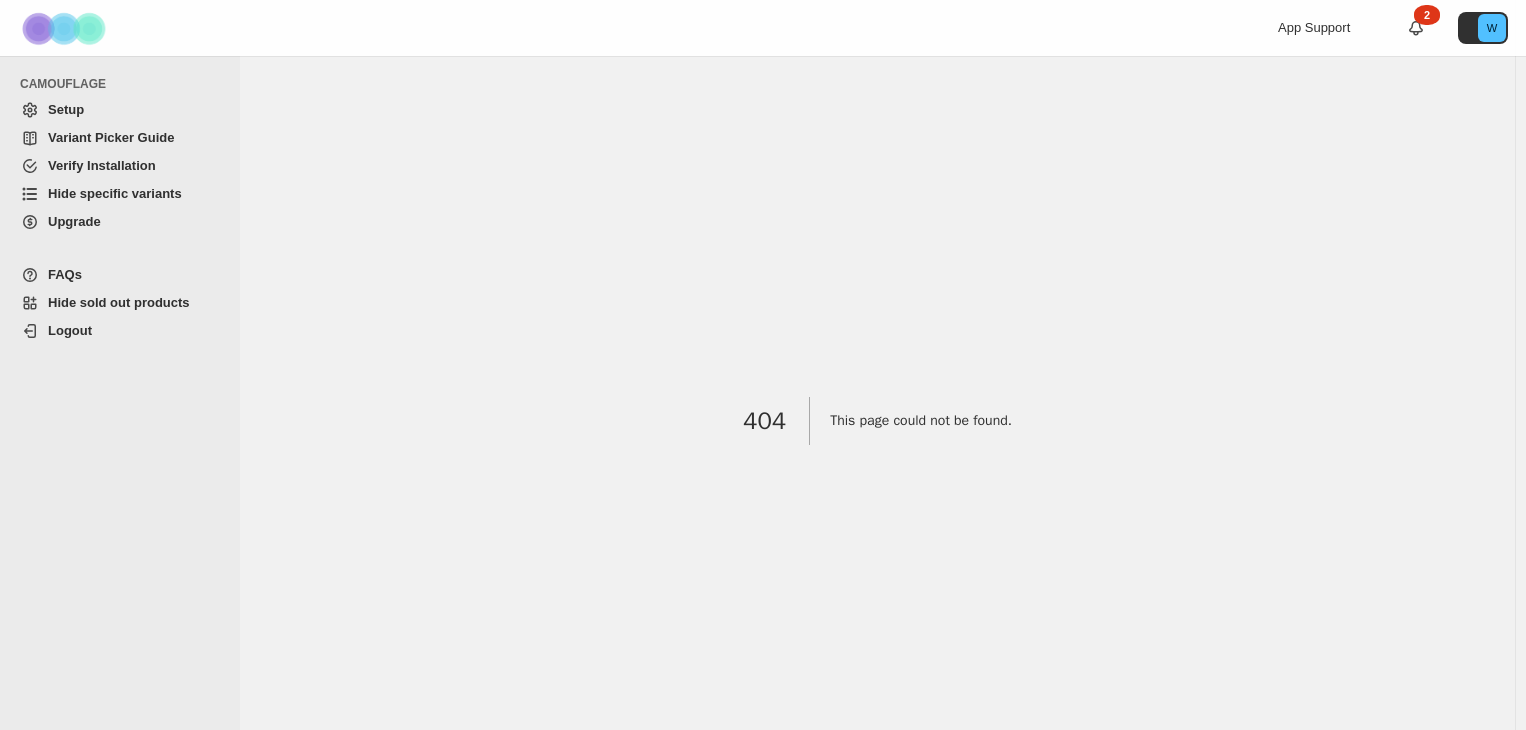 scroll, scrollTop: 0, scrollLeft: 0, axis: both 